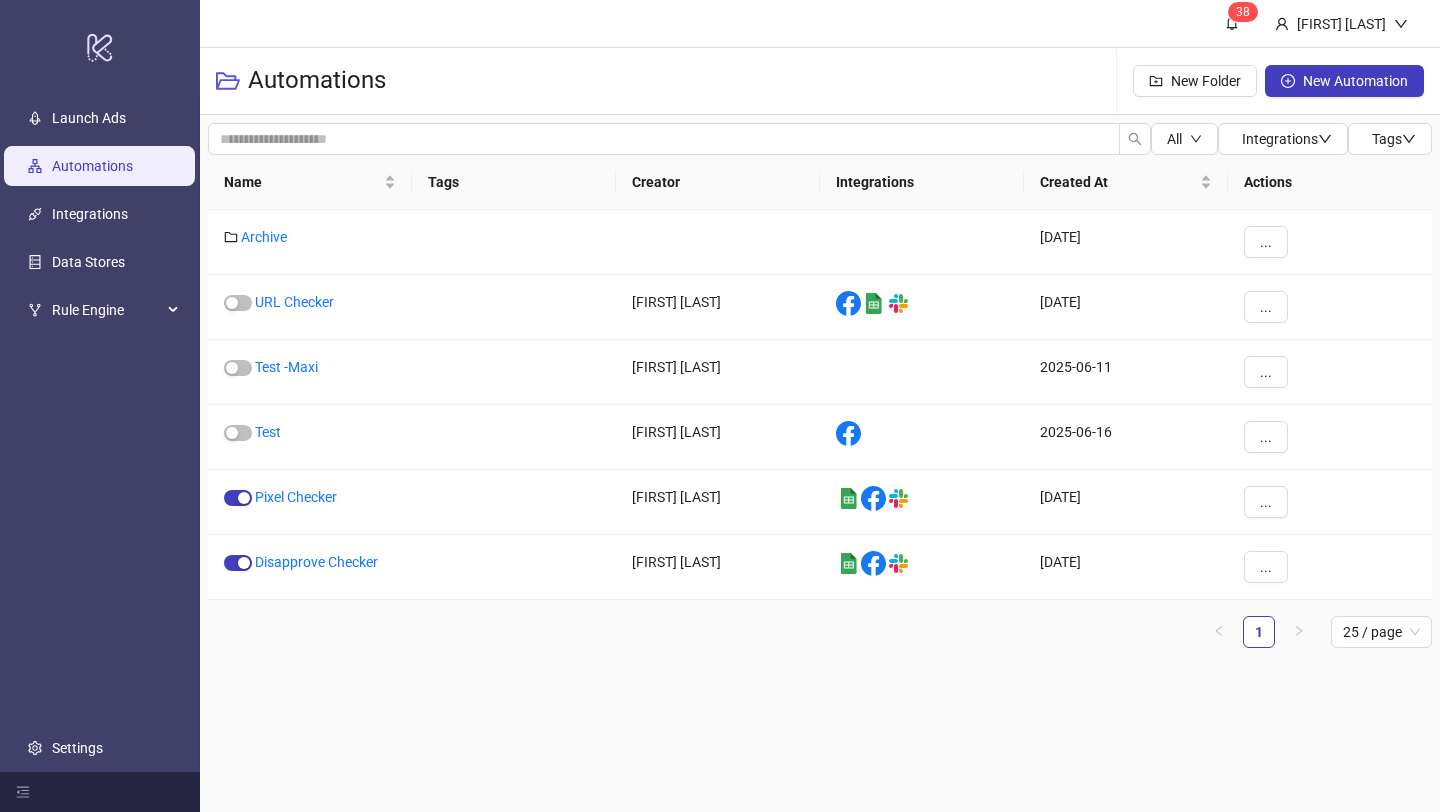 scroll, scrollTop: 0, scrollLeft: 0, axis: both 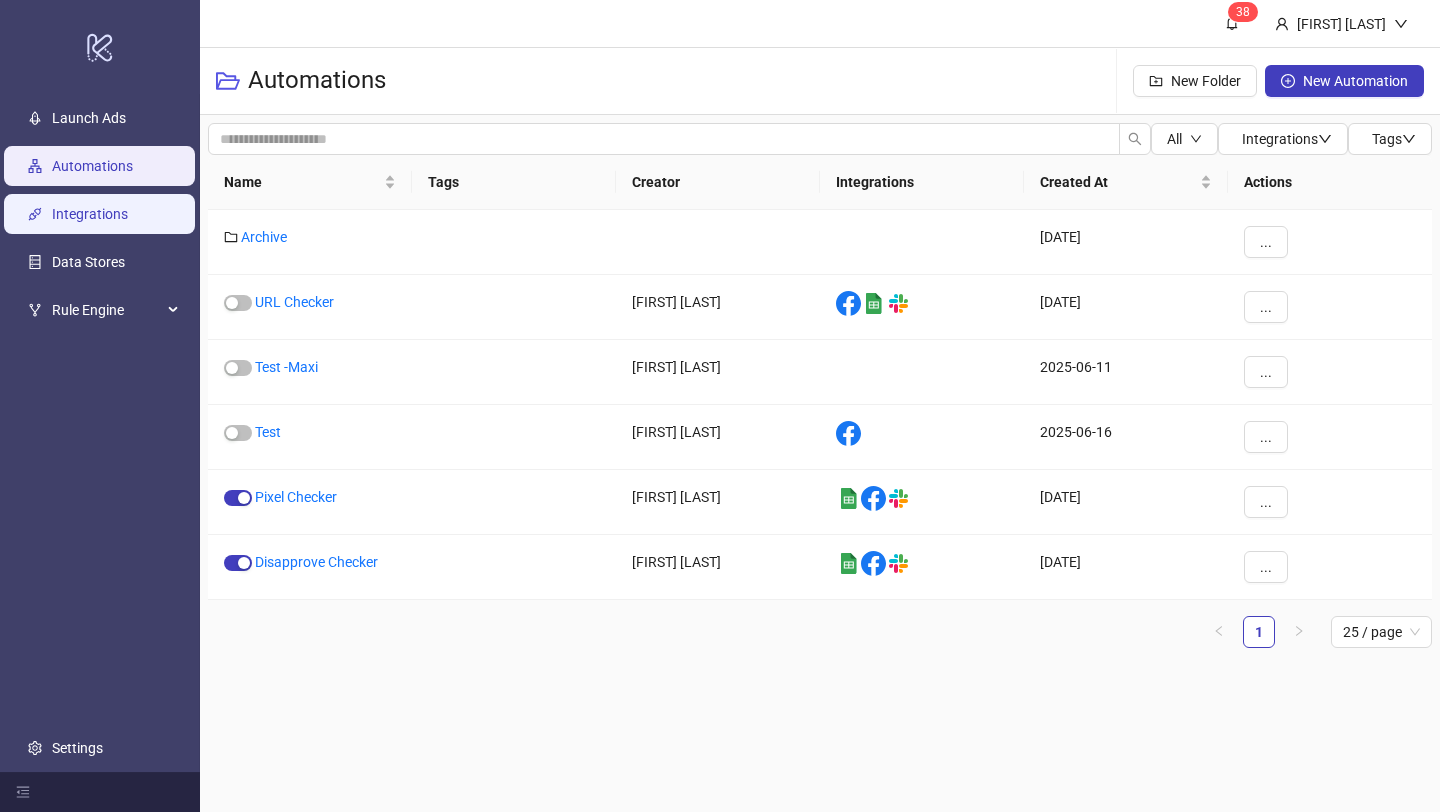 click on "Integrations" at bounding box center (90, 214) 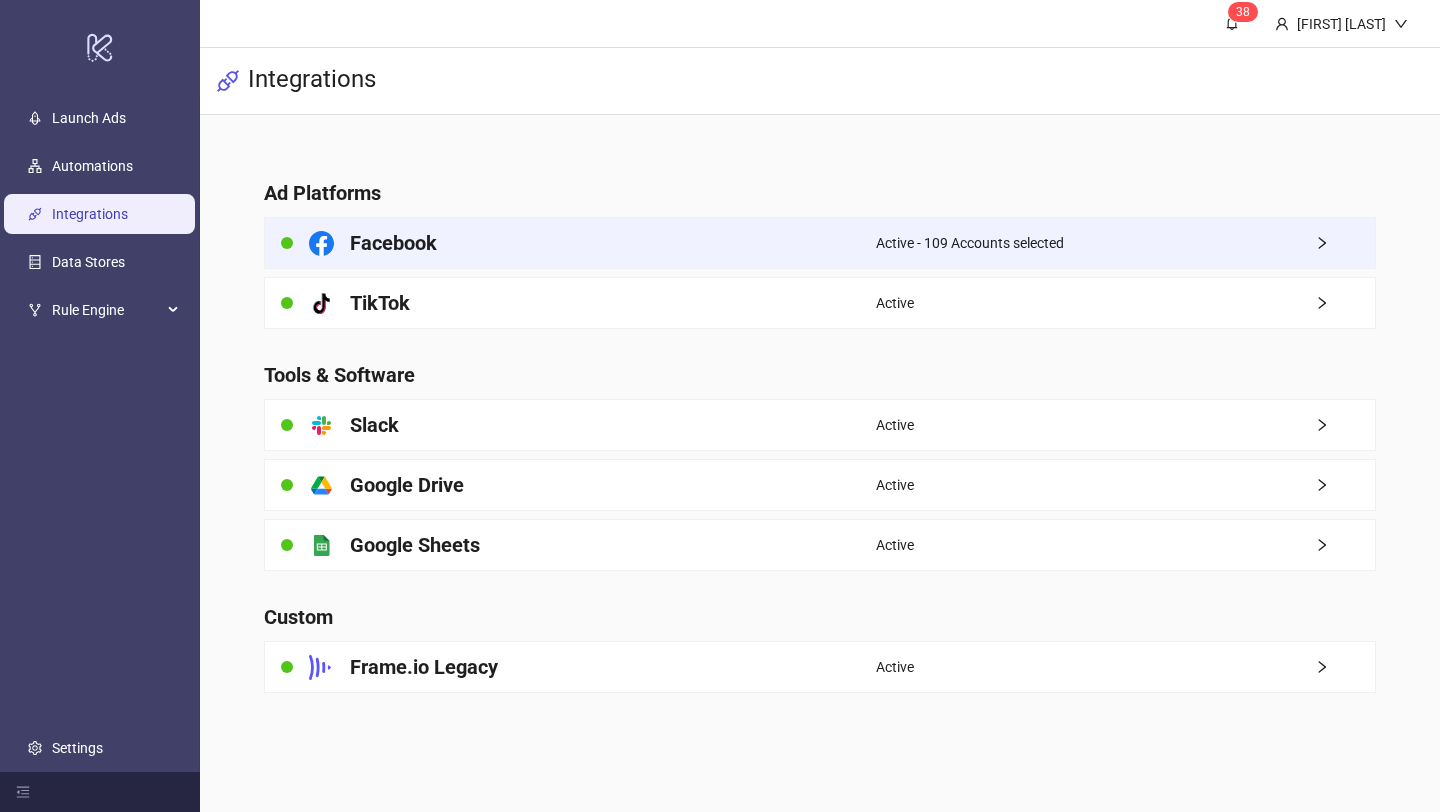 click on "Facebook" at bounding box center (570, 243) 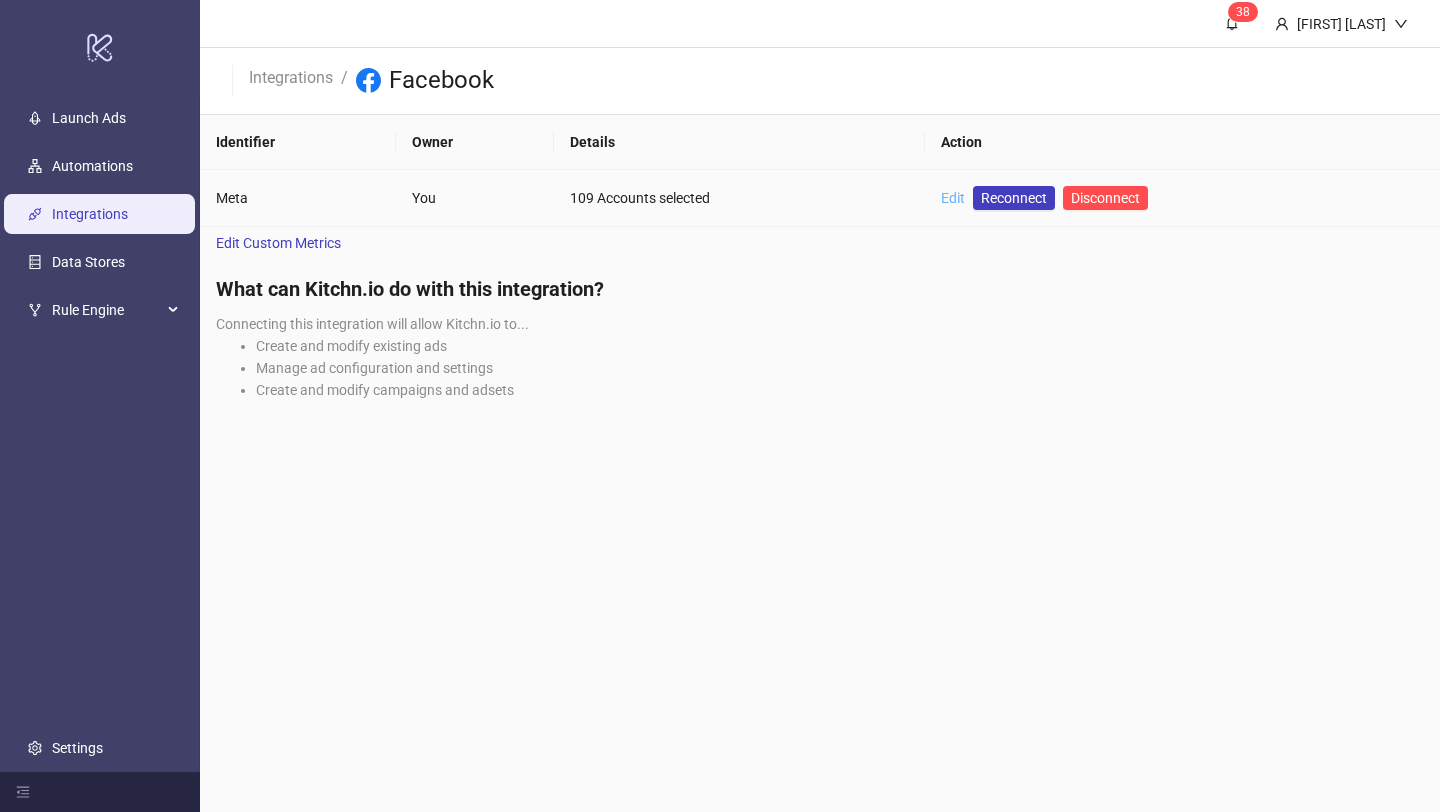 click on "Edit" at bounding box center (953, 198) 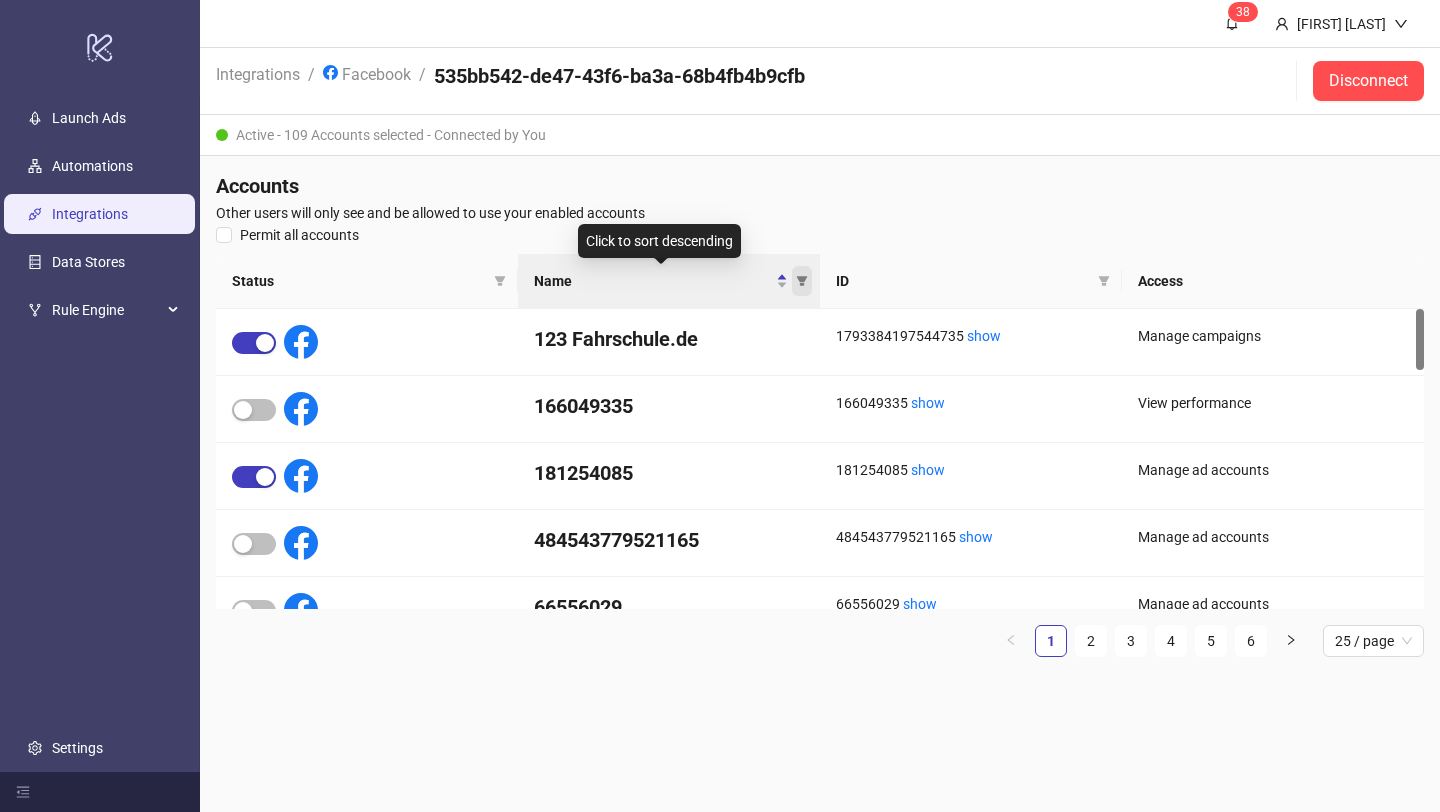 click 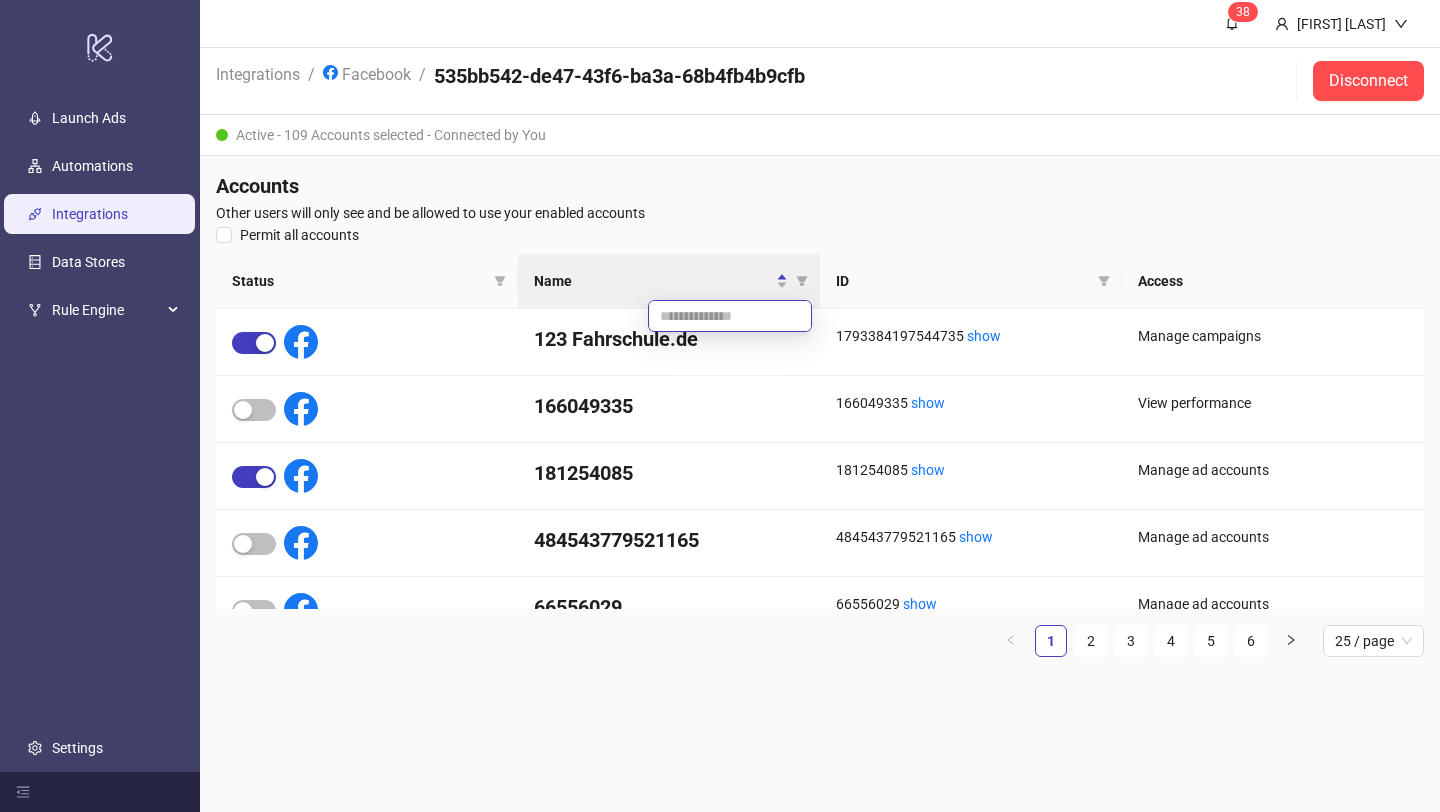 click at bounding box center [730, 316] 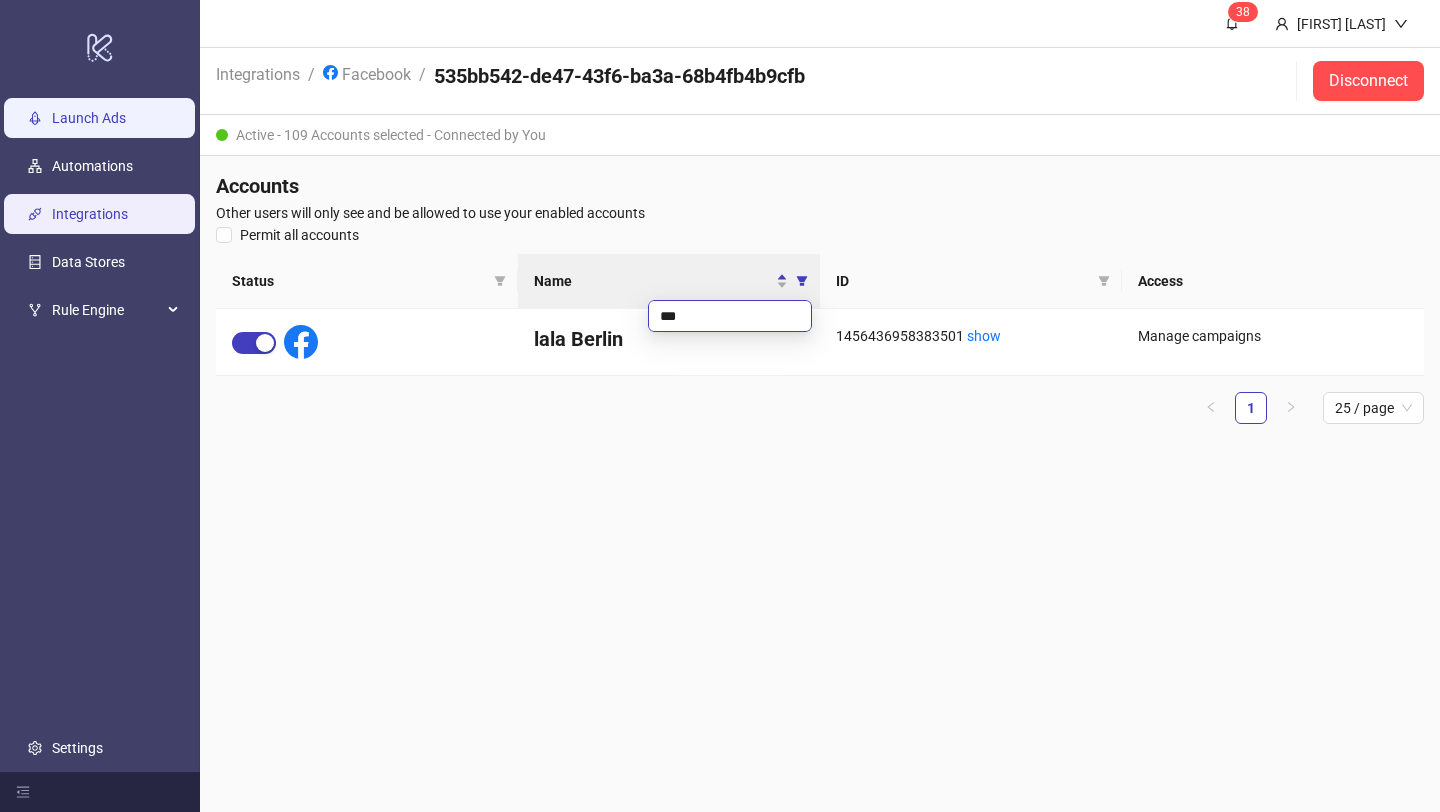 type on "***" 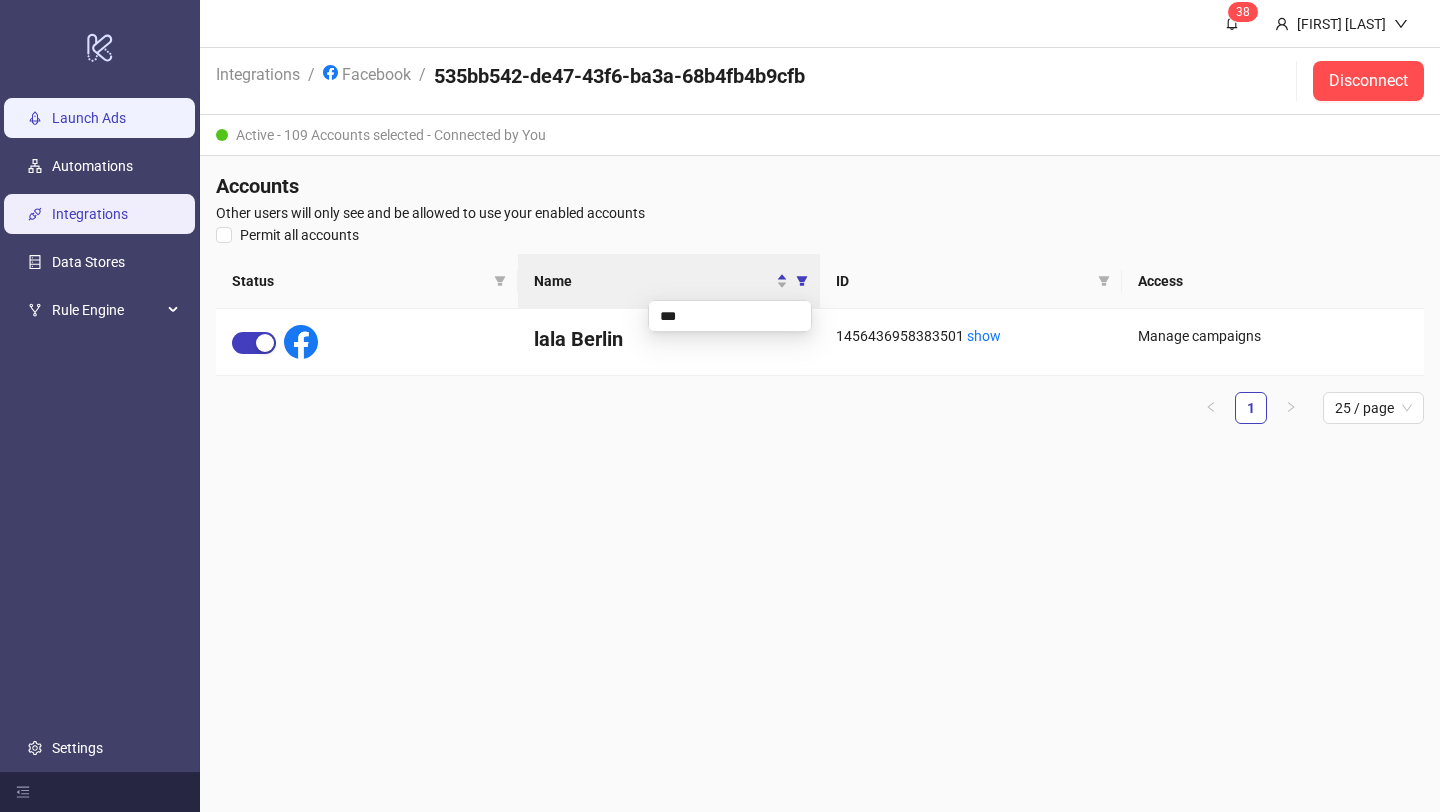 click on "Launch Ads" at bounding box center [89, 118] 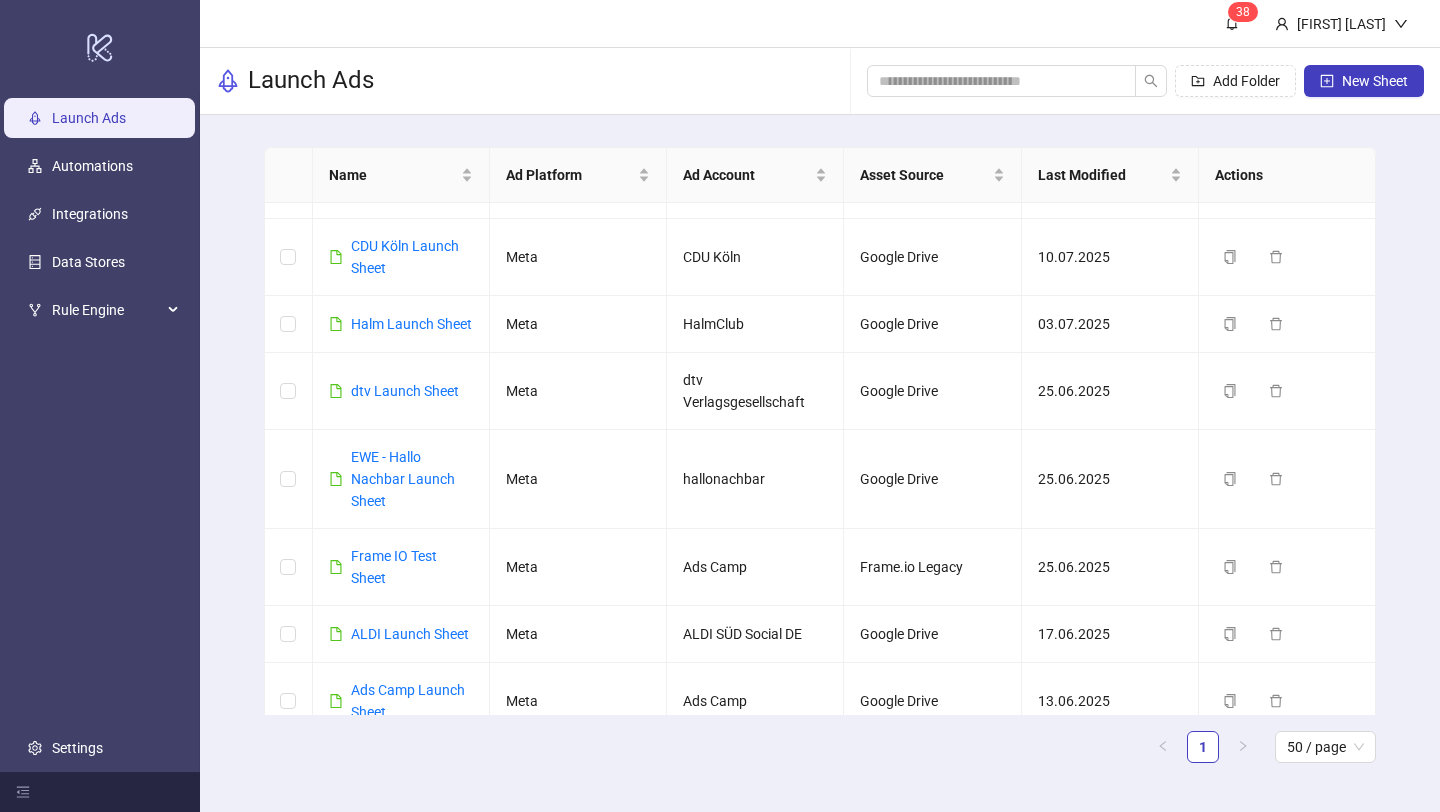 scroll, scrollTop: 0, scrollLeft: 0, axis: both 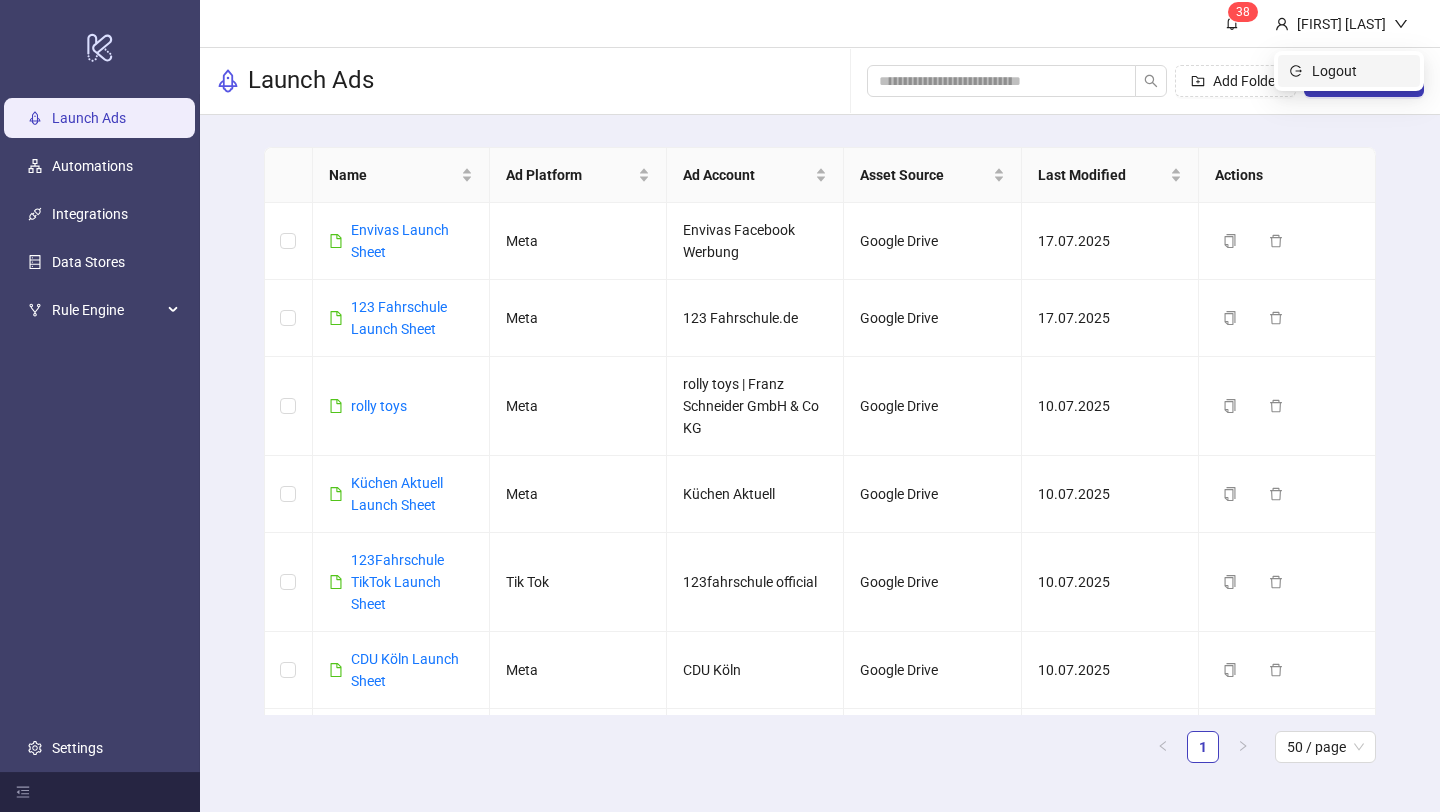 click on "Logout" at bounding box center [1349, 71] 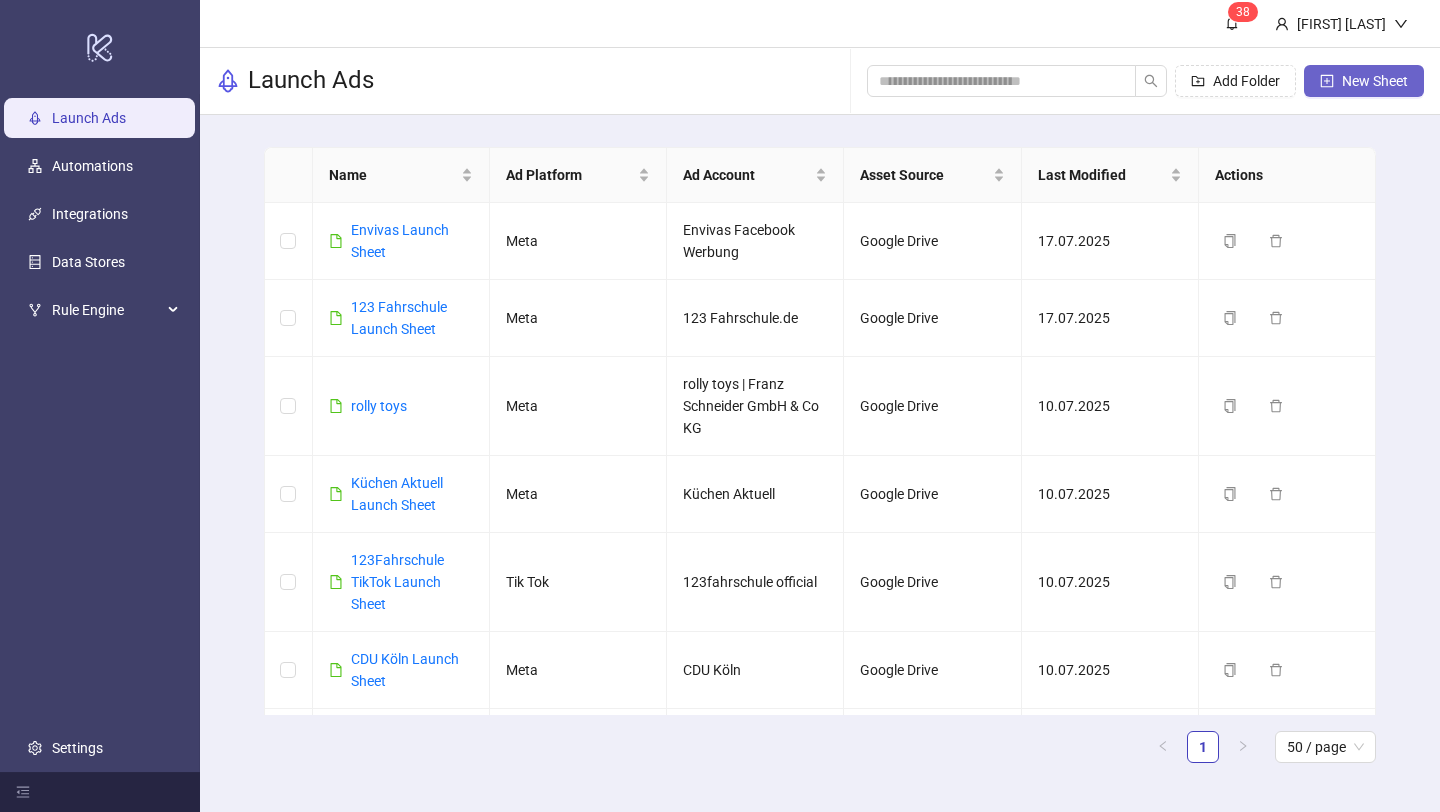 click on "New Sheet" at bounding box center [1375, 81] 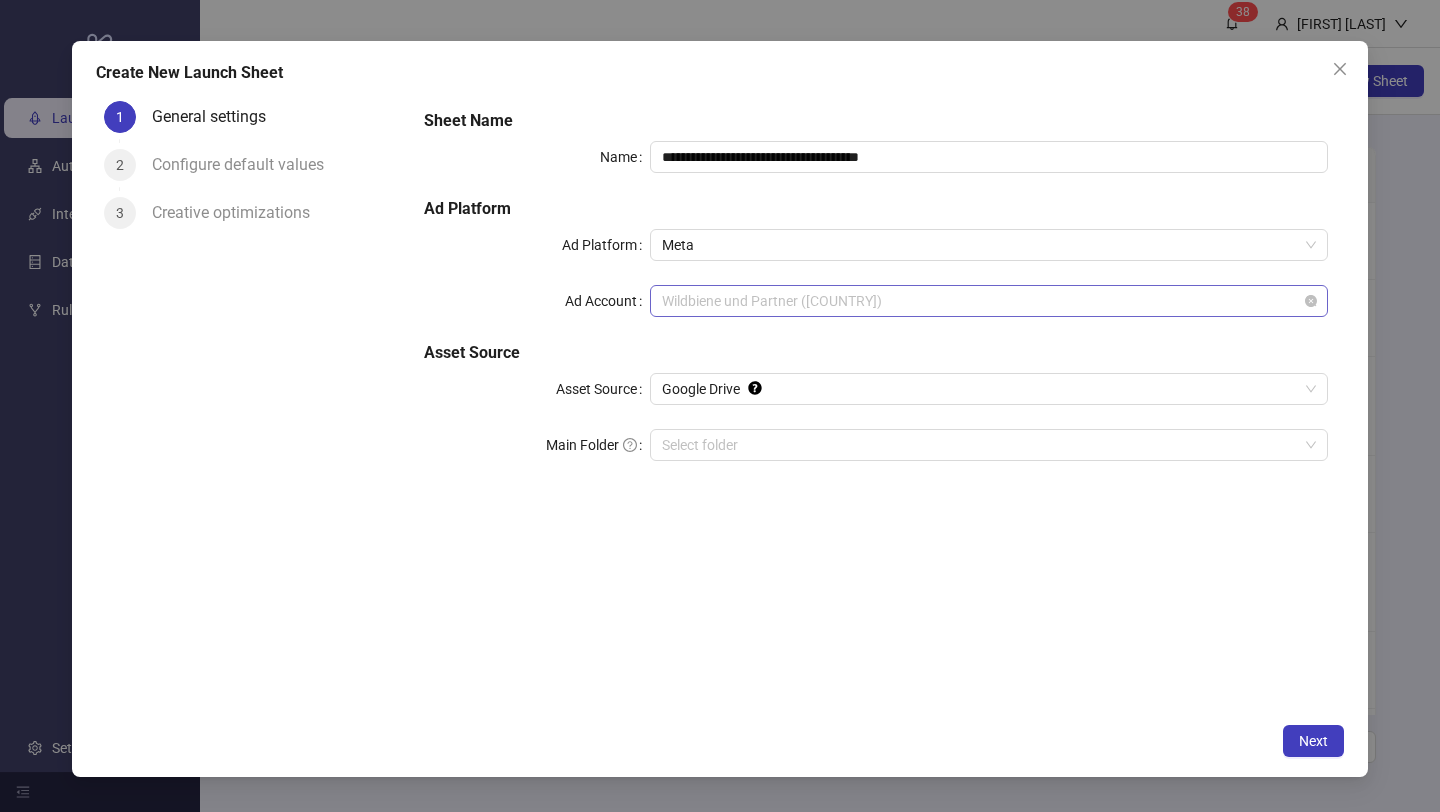click on "Wildbiene und Partner ([COUNTRY])" at bounding box center [989, 301] 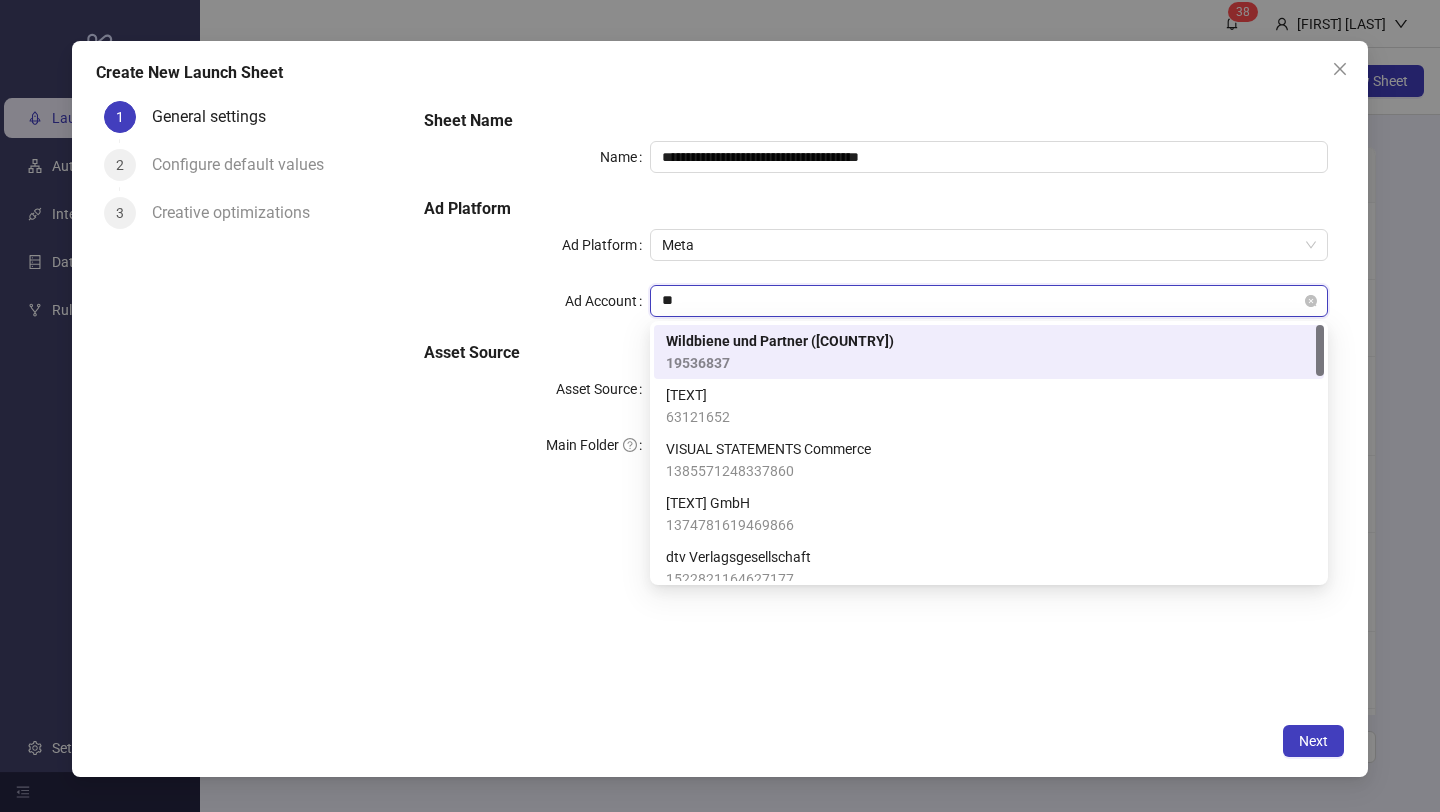 type on "***" 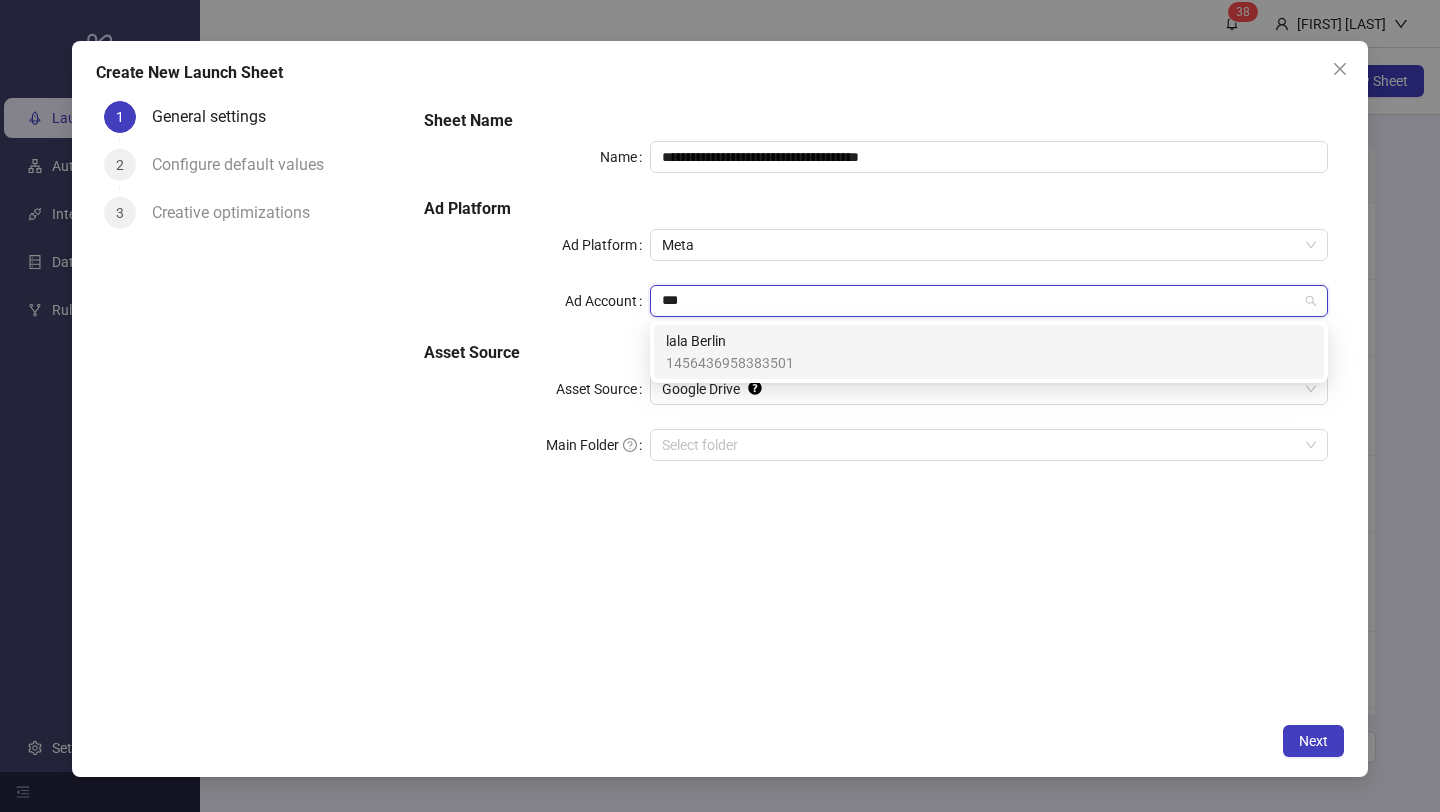 click on "lala Berlin" at bounding box center (730, 341) 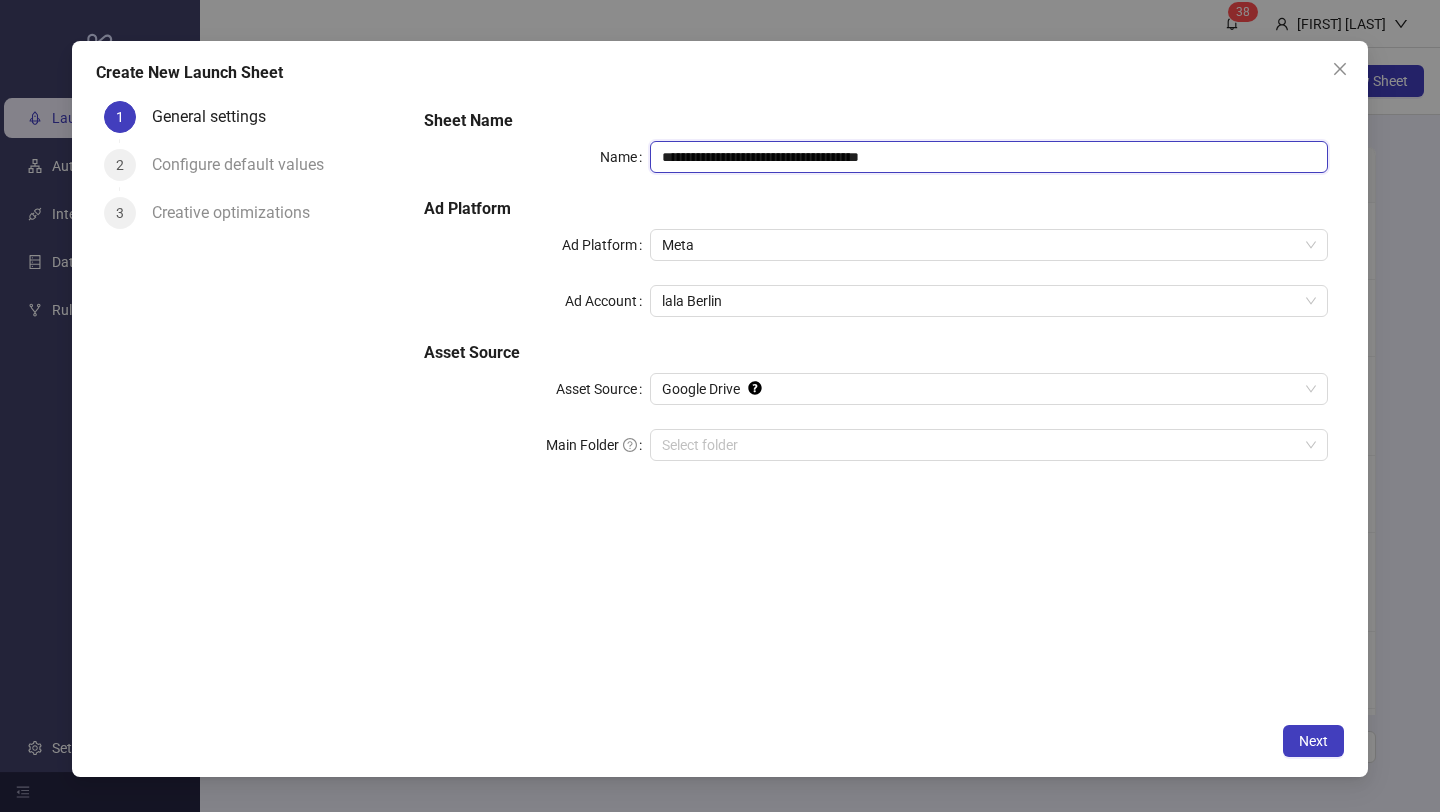 click on "**********" at bounding box center [989, 157] 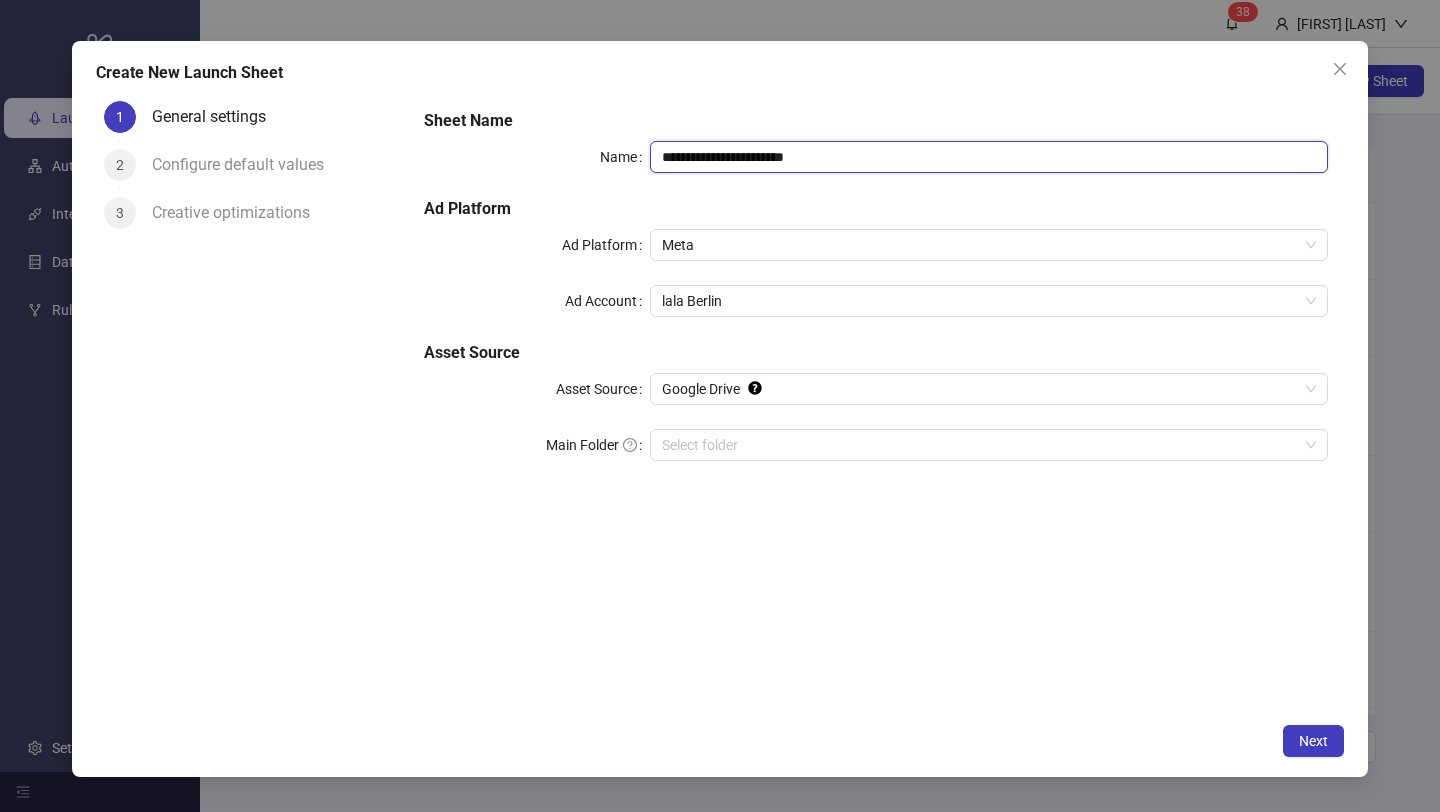 type on "**********" 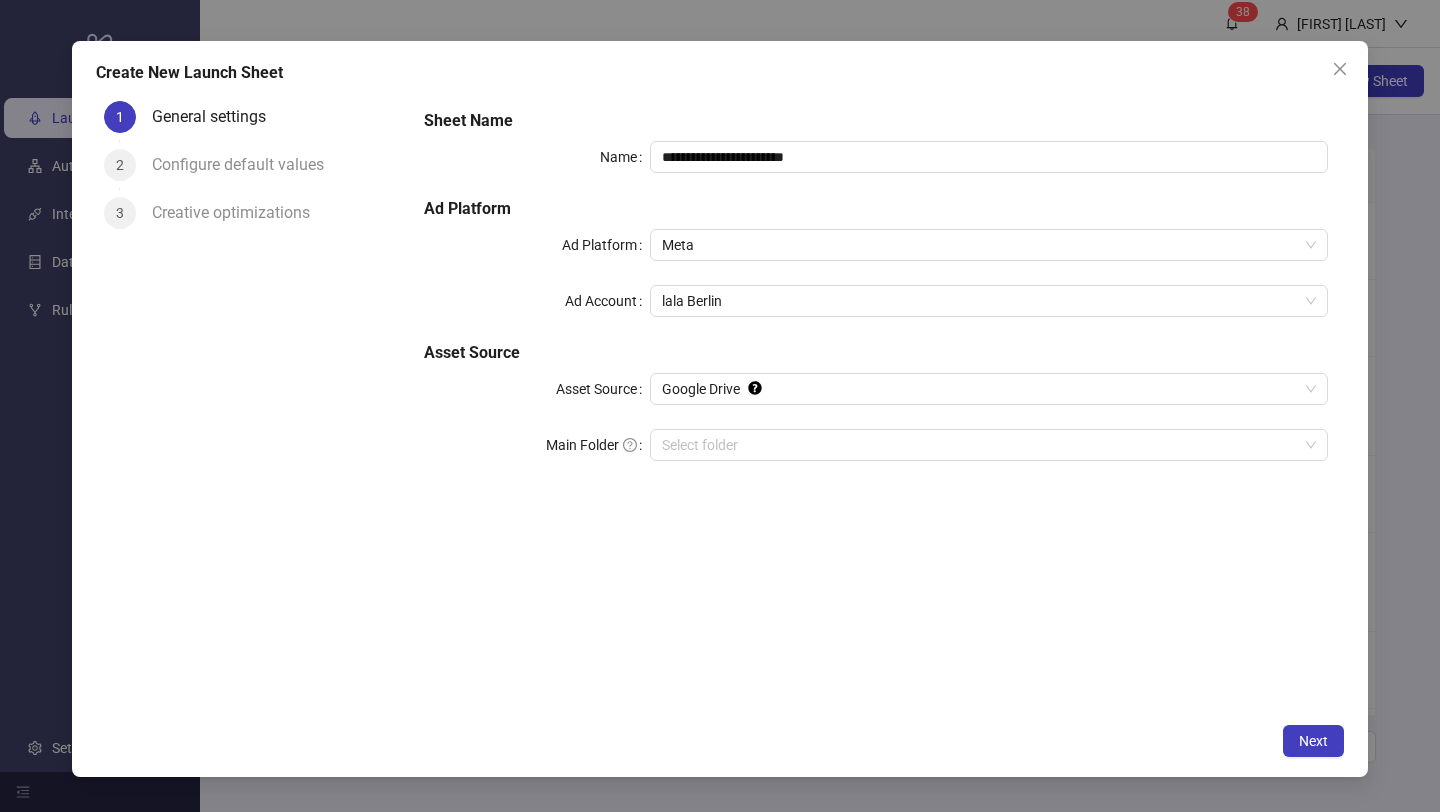 click on "**********" at bounding box center [720, 409] 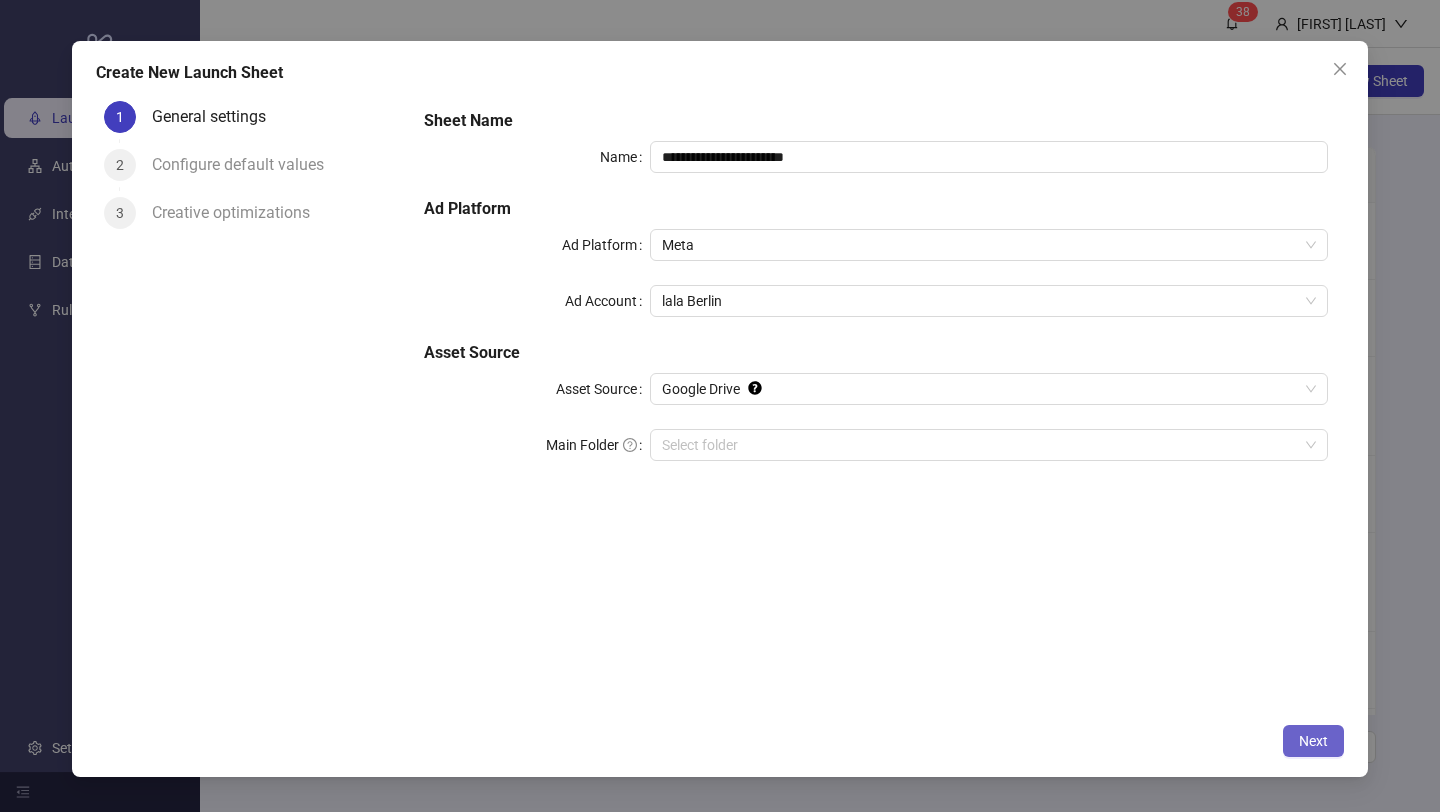 click on "Next" at bounding box center [1313, 741] 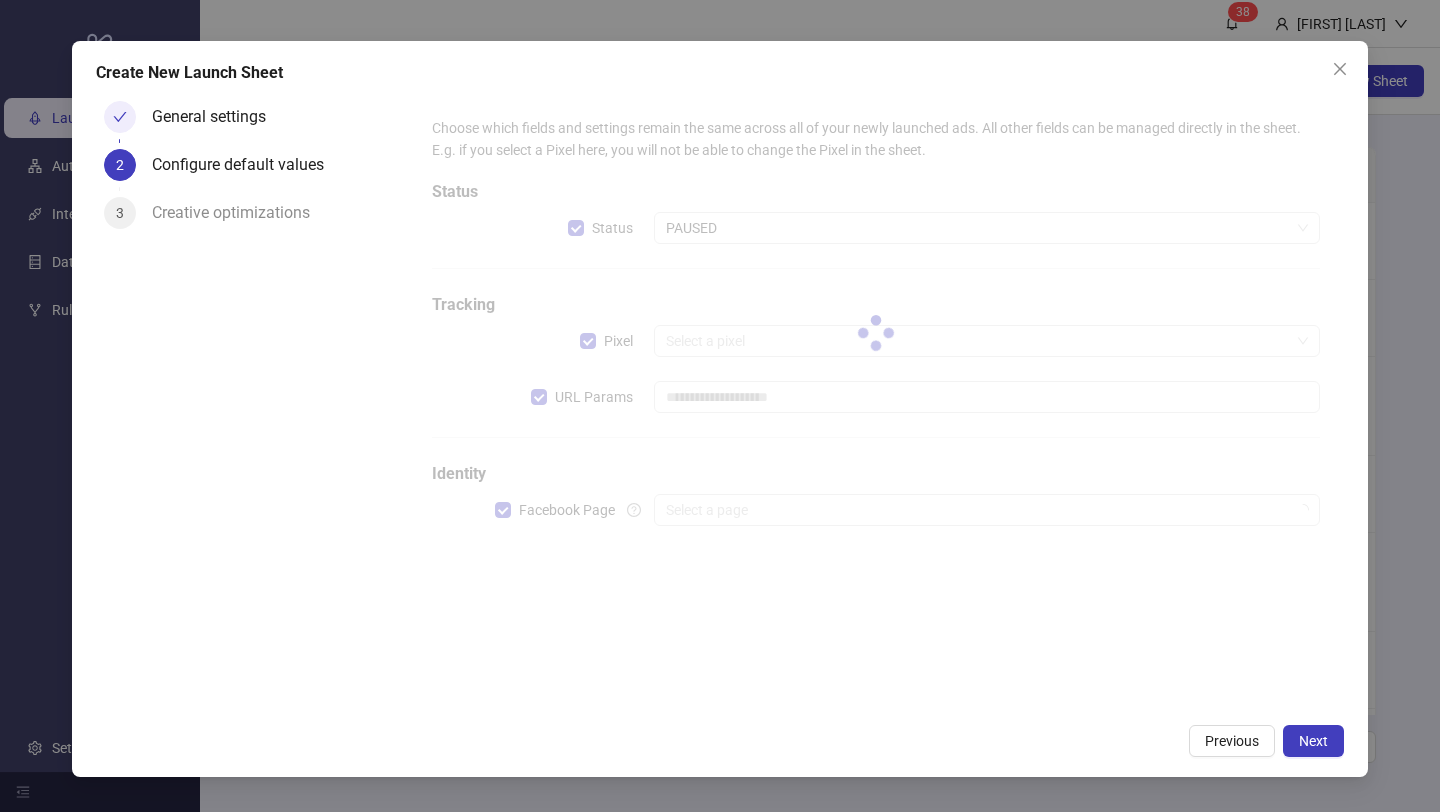 type on "**********" 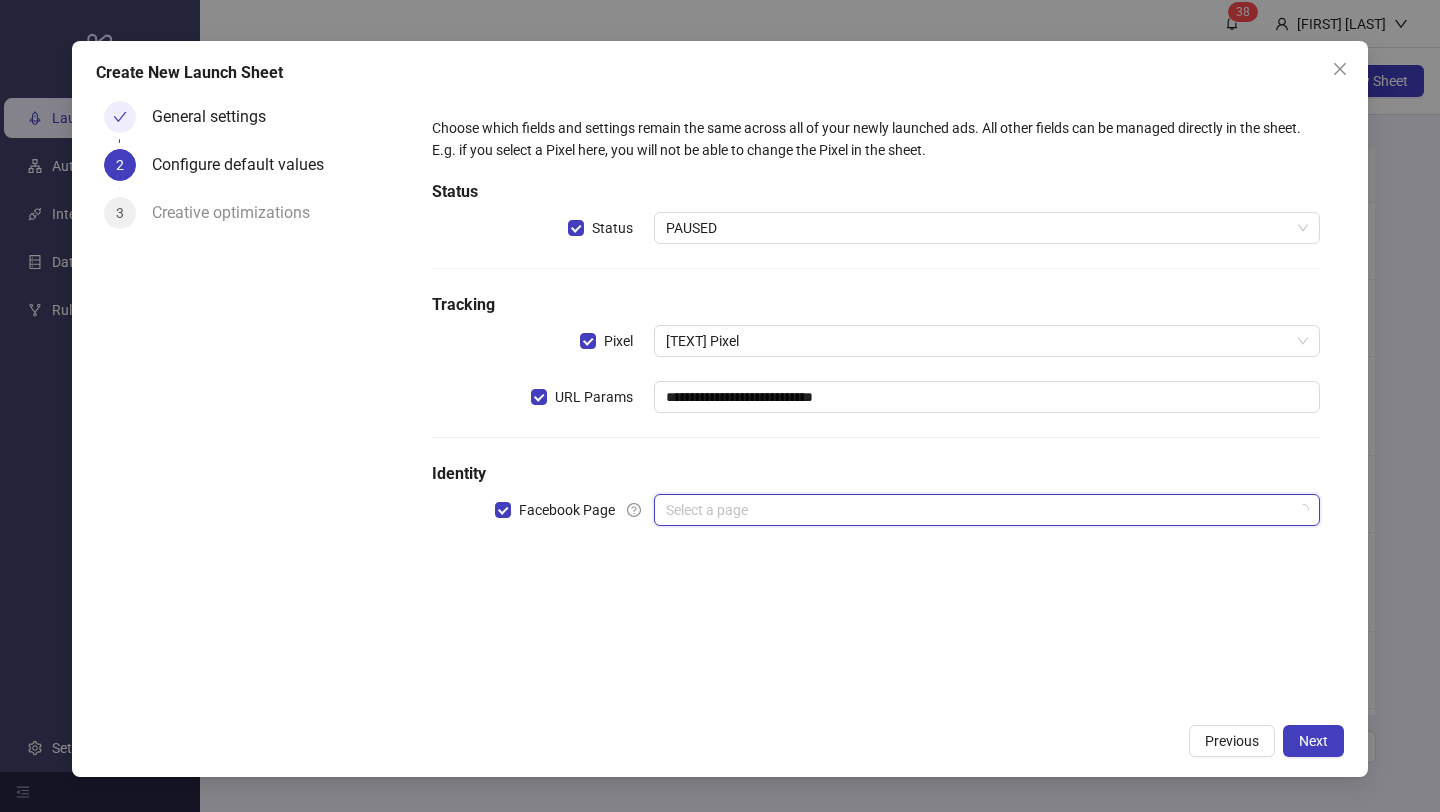 click at bounding box center (978, 510) 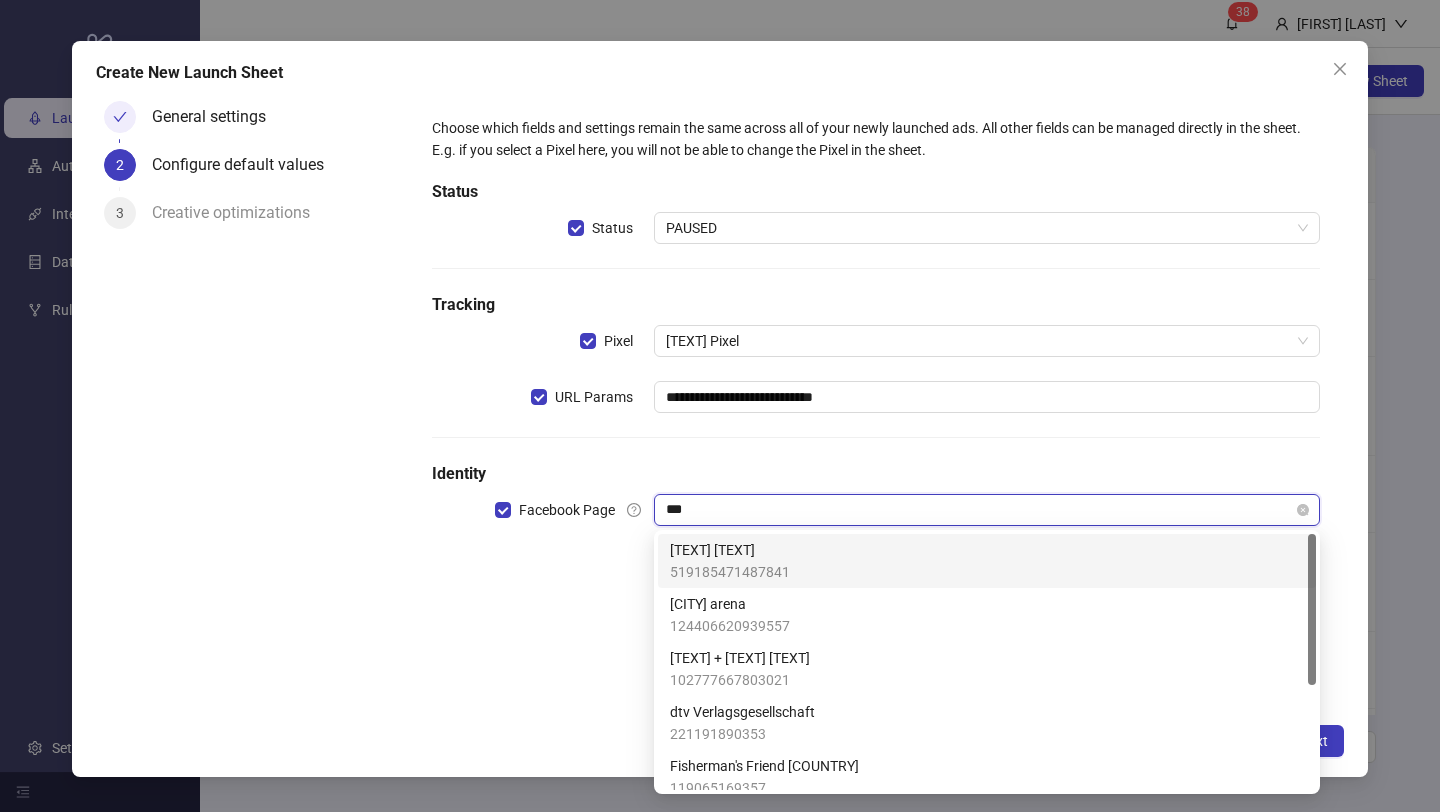 type on "****" 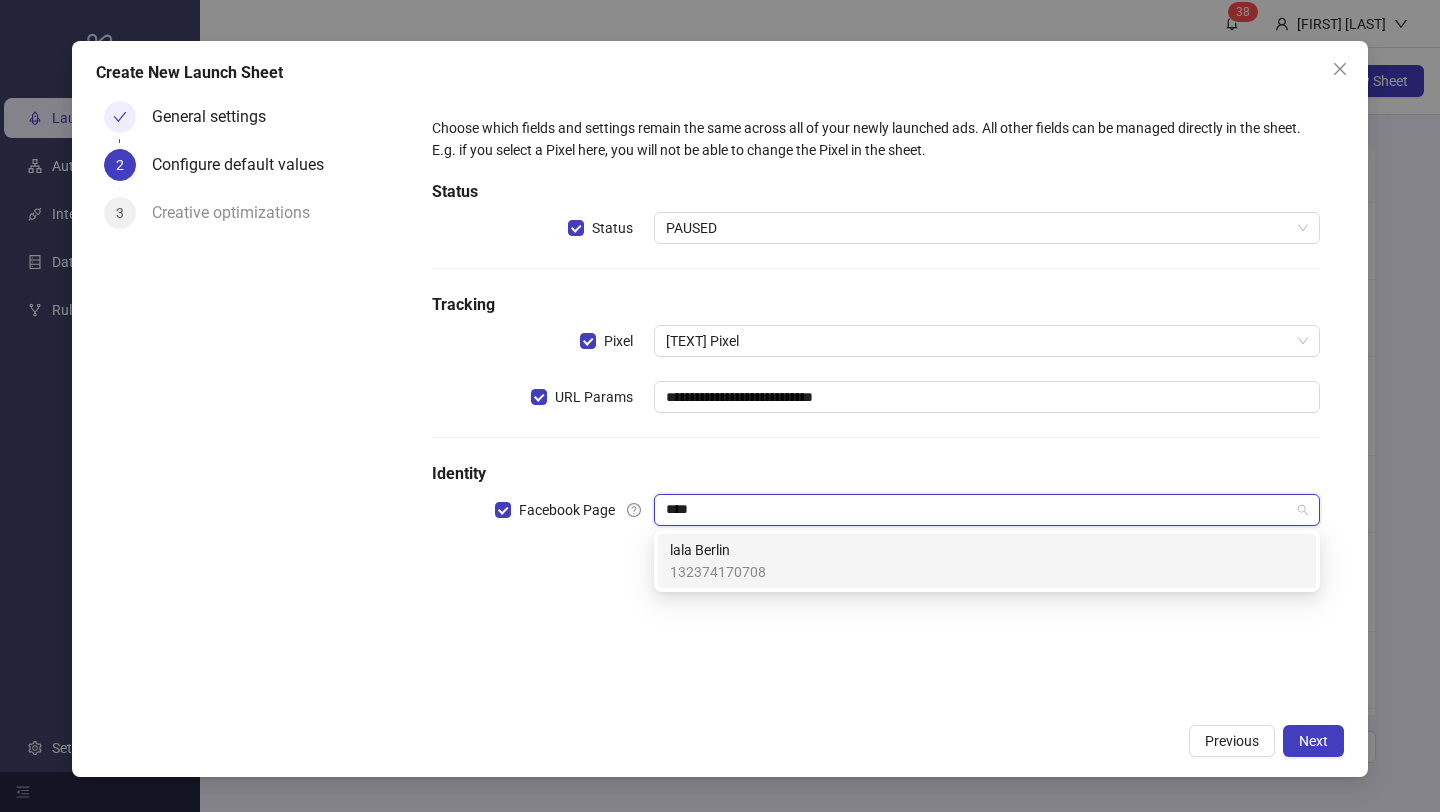 click on "132374170708" at bounding box center [718, 572] 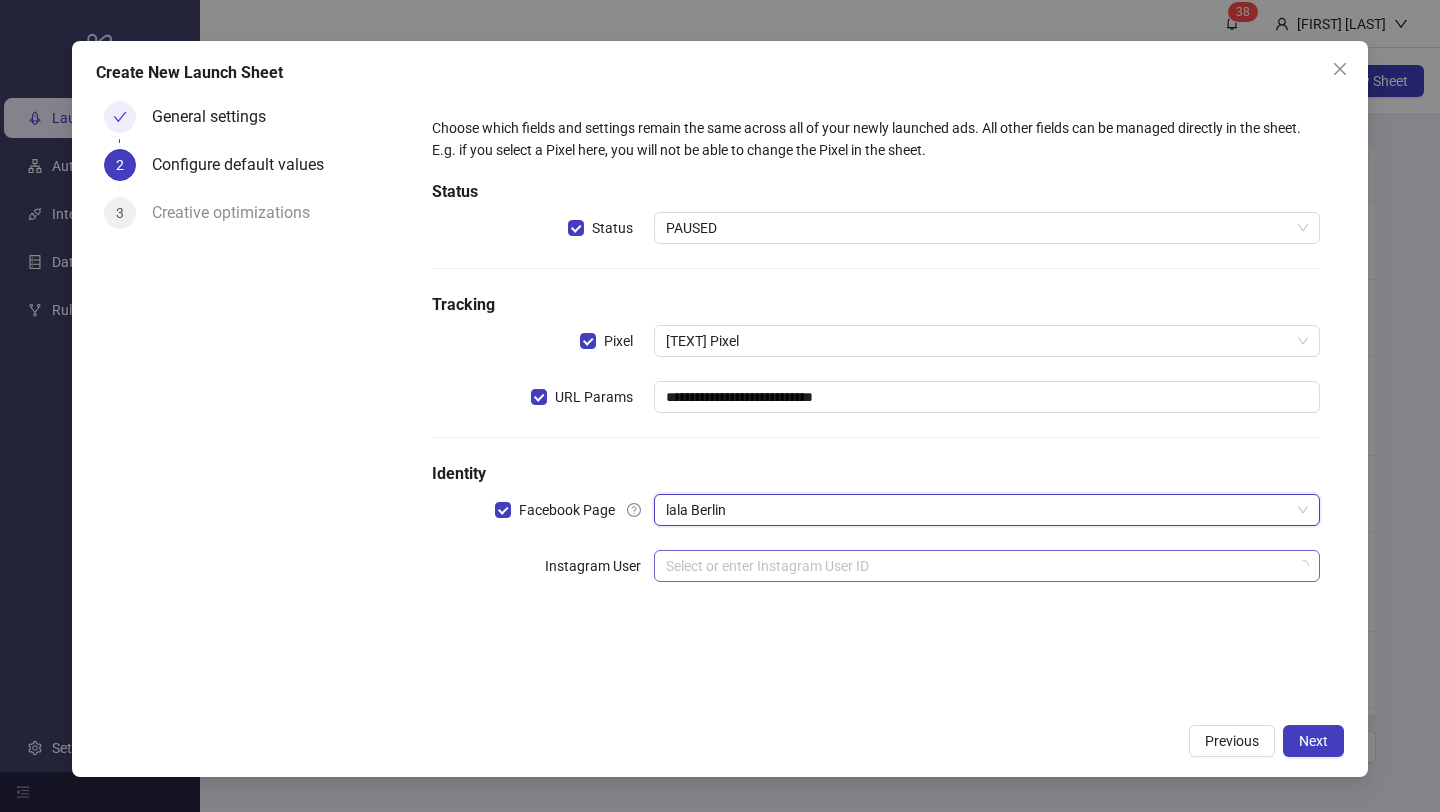 click at bounding box center [978, 566] 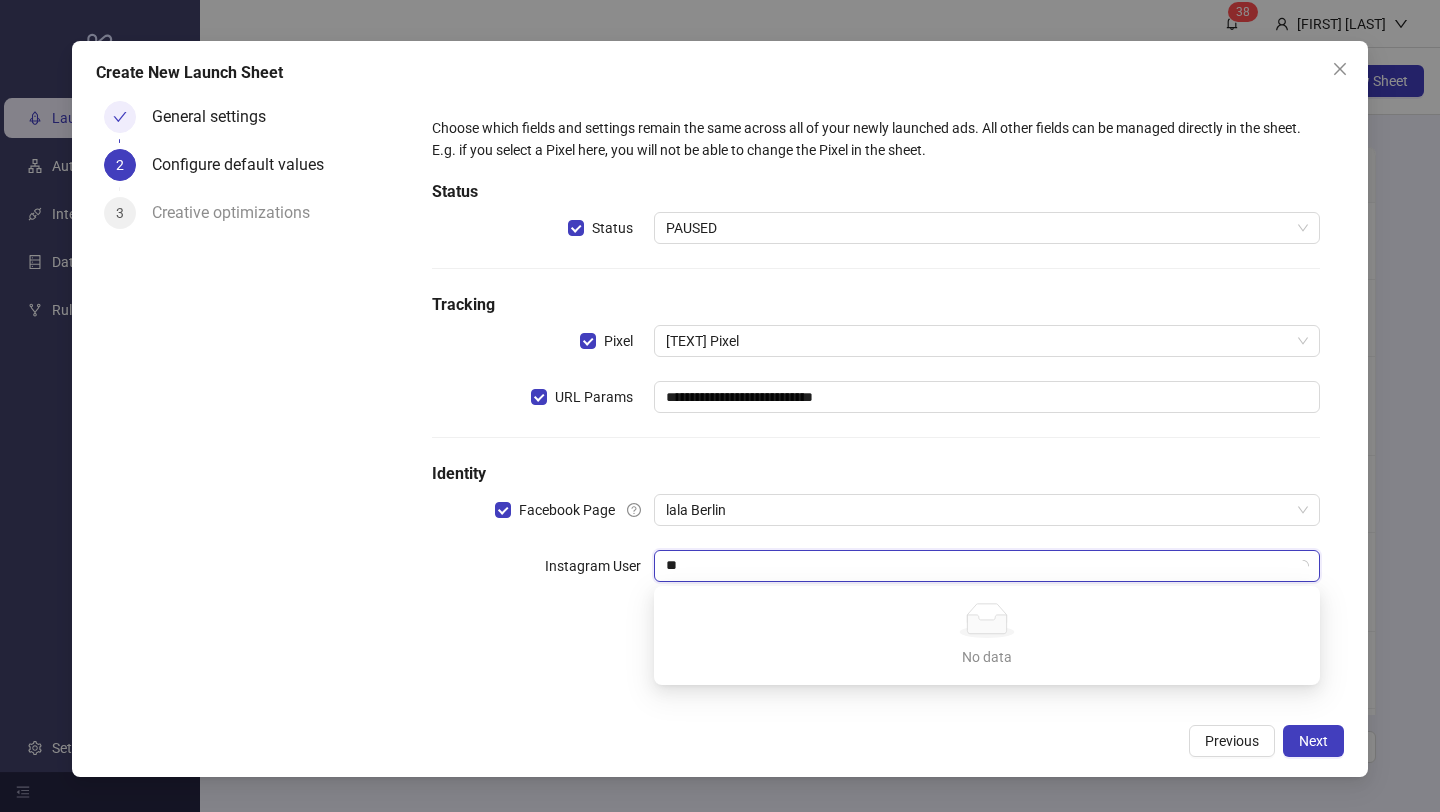 type on "***" 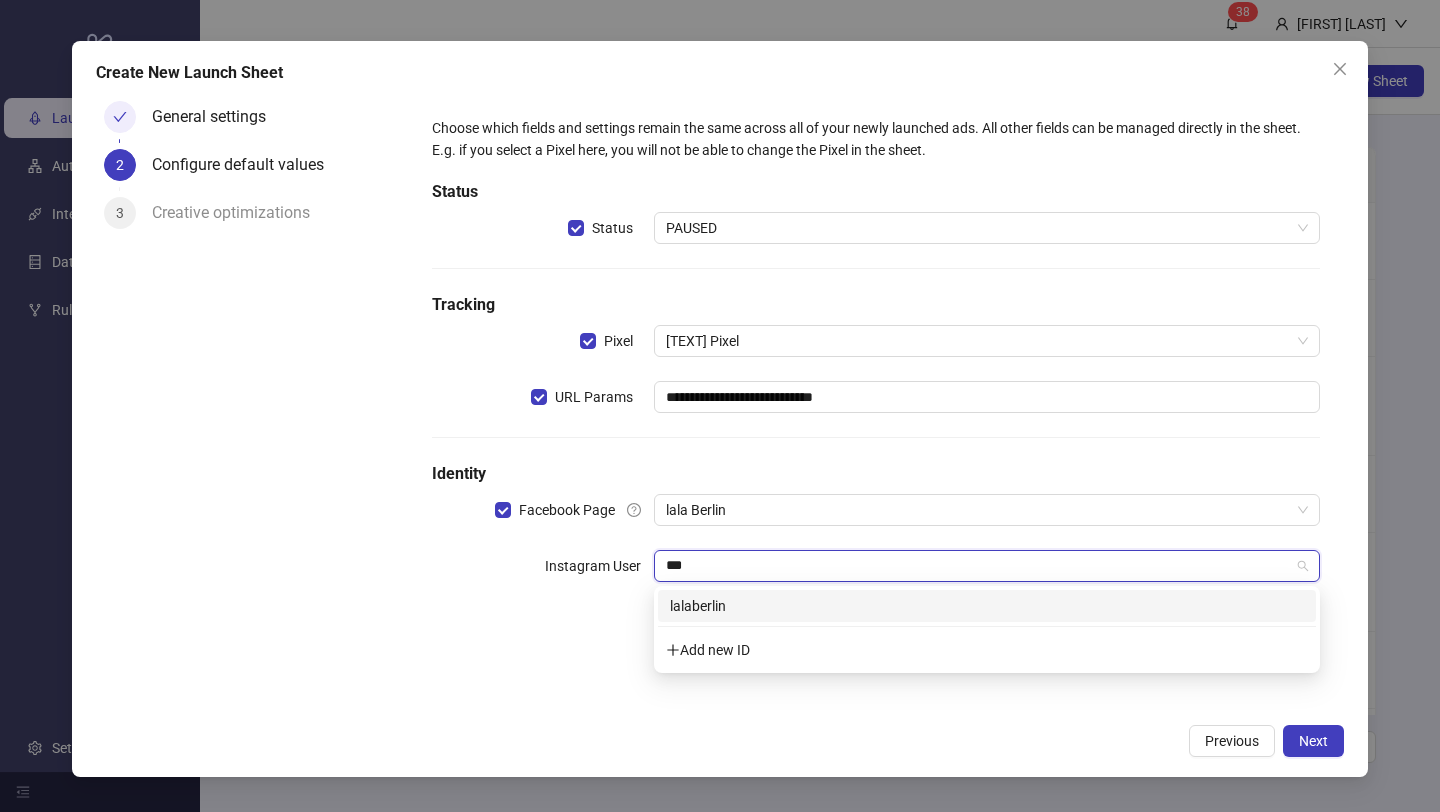 click on "lalaberlin" at bounding box center (987, 606) 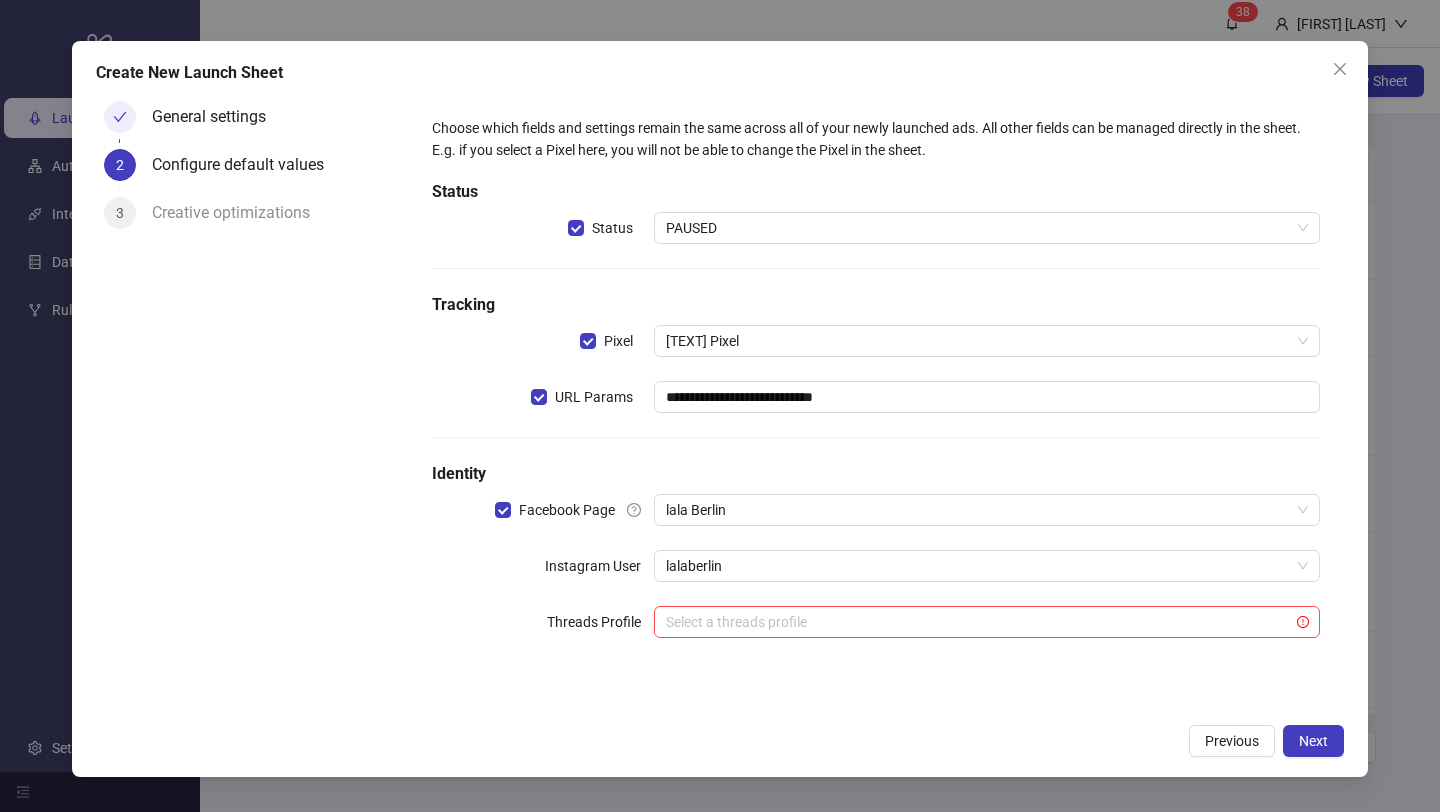 click on "**********" at bounding box center (876, 389) 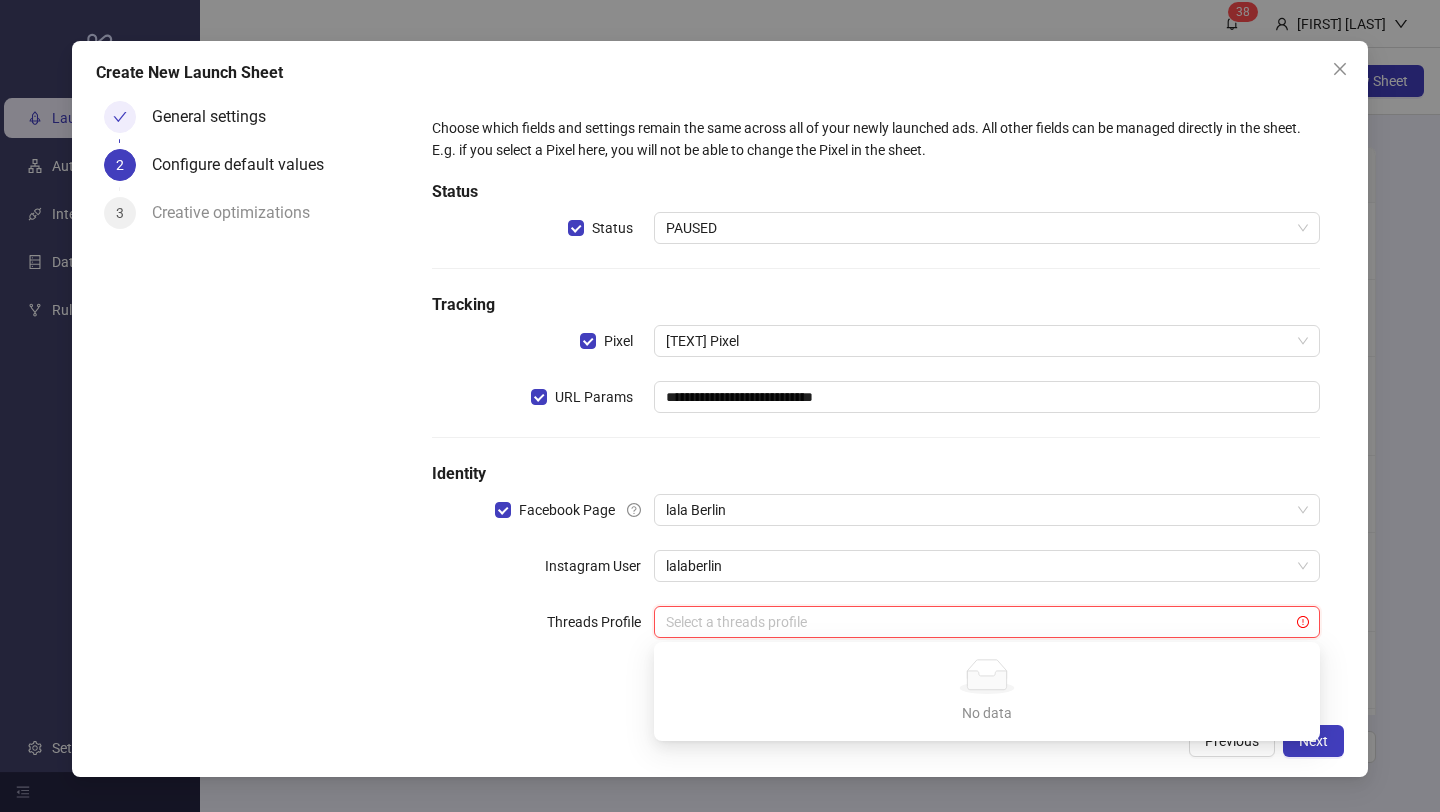 click at bounding box center (978, 622) 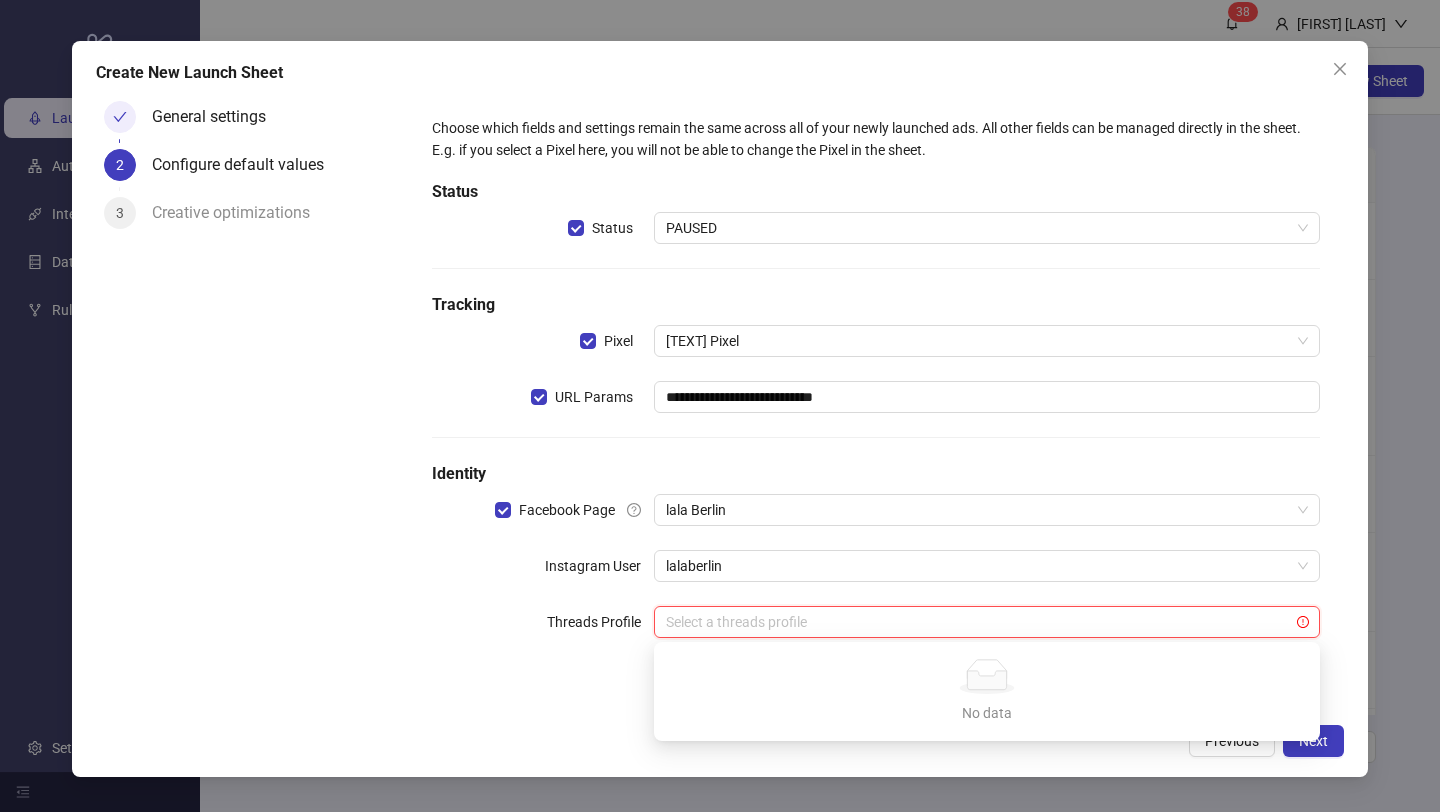 click on "**********" at bounding box center (876, 389) 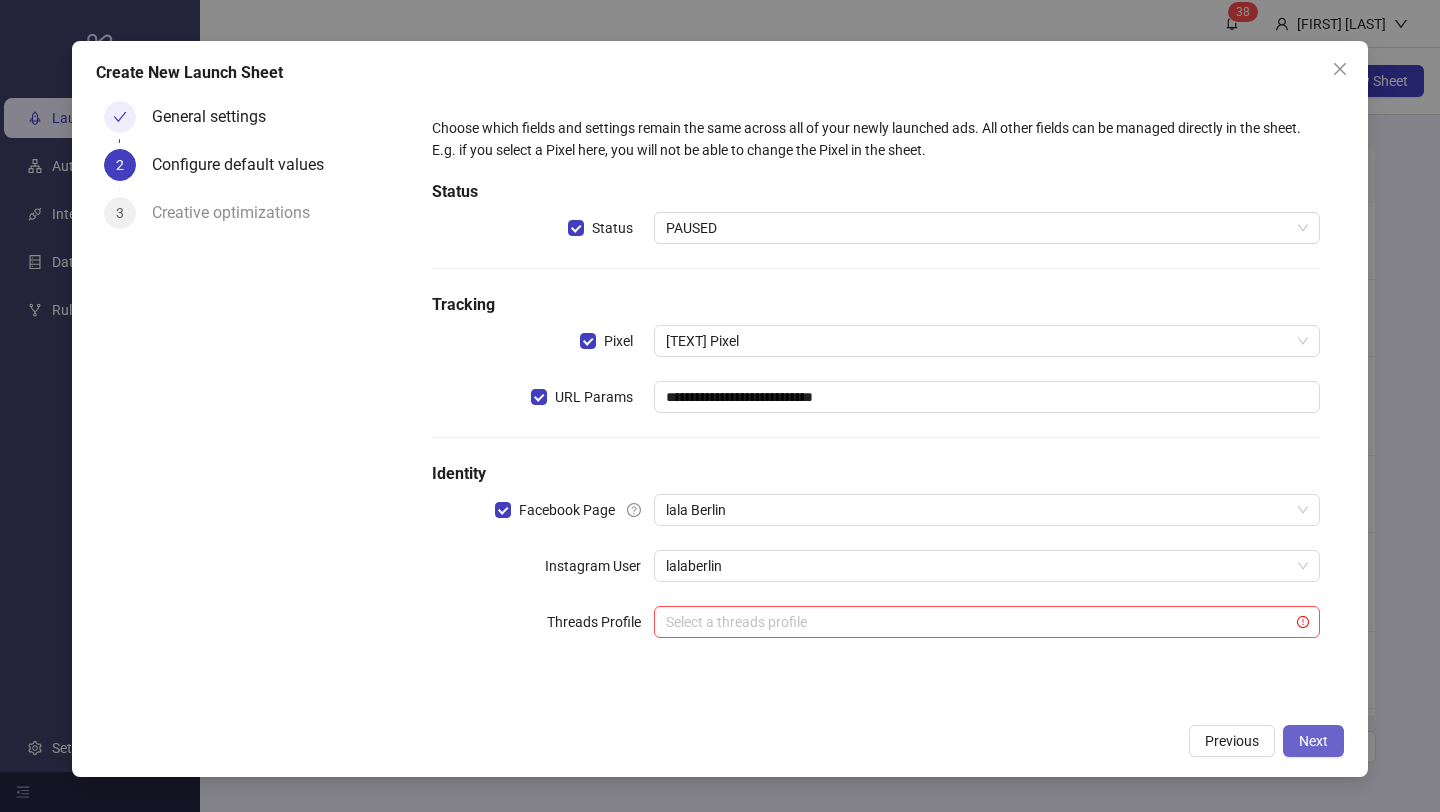 click on "Next" at bounding box center [1313, 741] 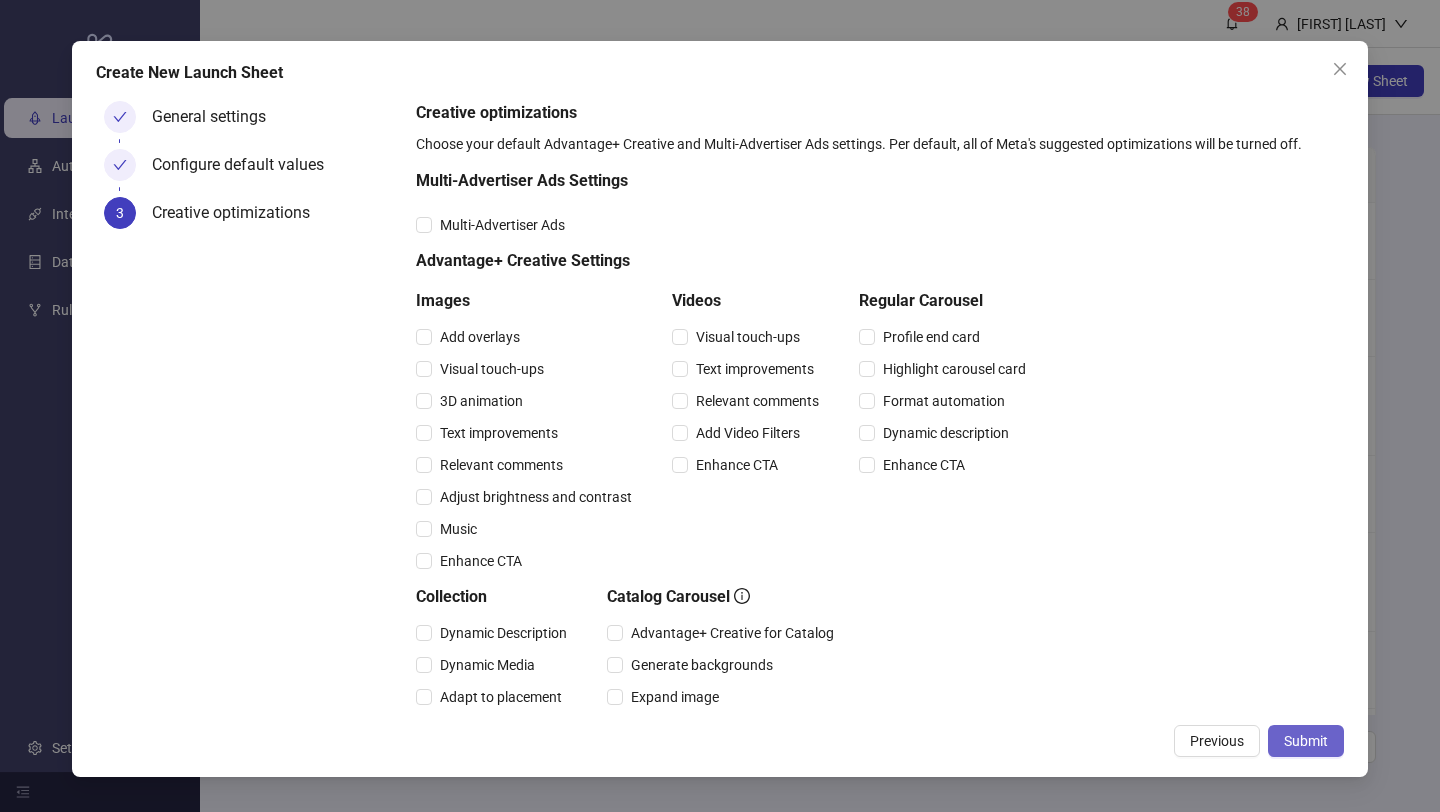 click on "Submit" at bounding box center (1306, 741) 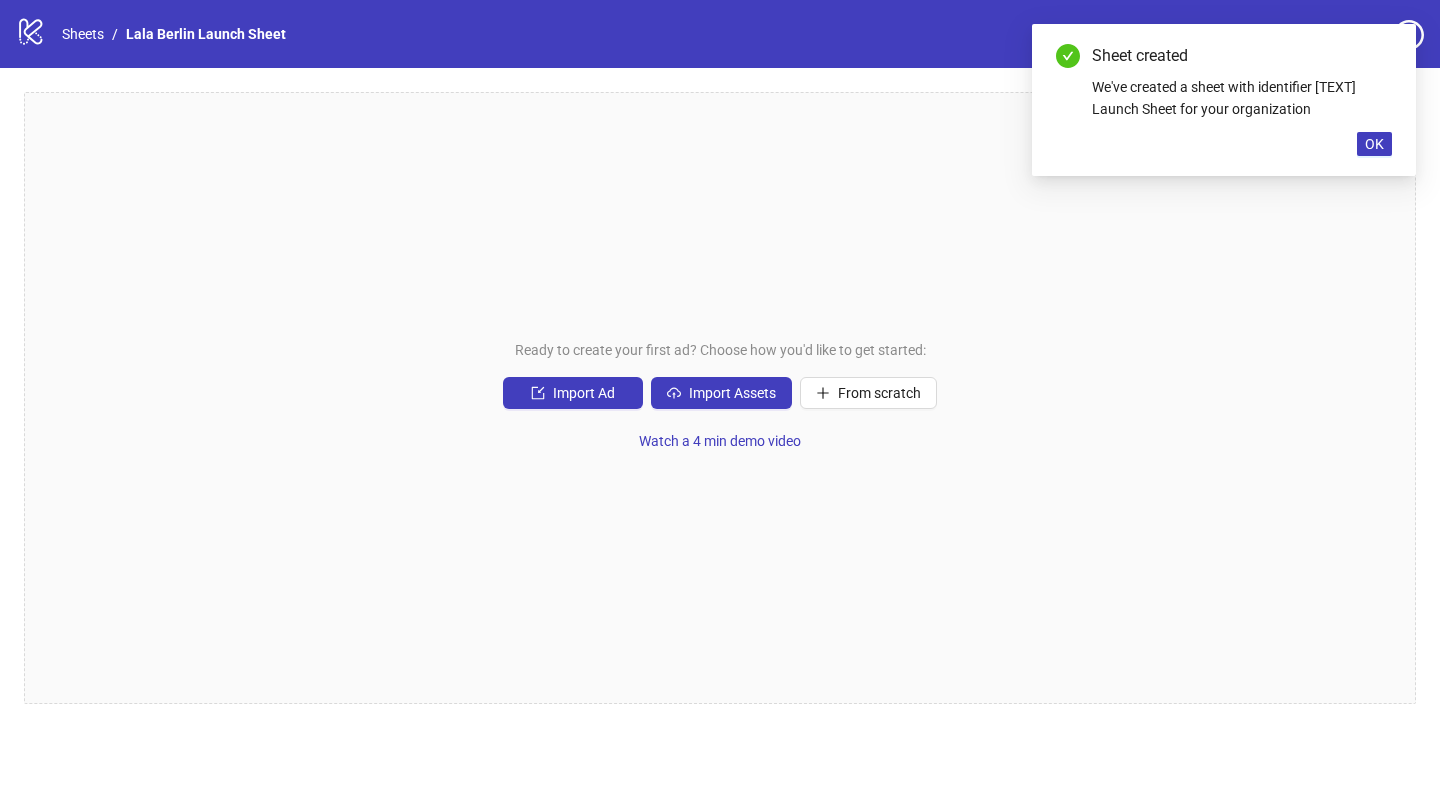 click on "Sheet created We've created a sheet with identifier [TEXT] Launch Sheet for your organization OK" at bounding box center [1224, 100] 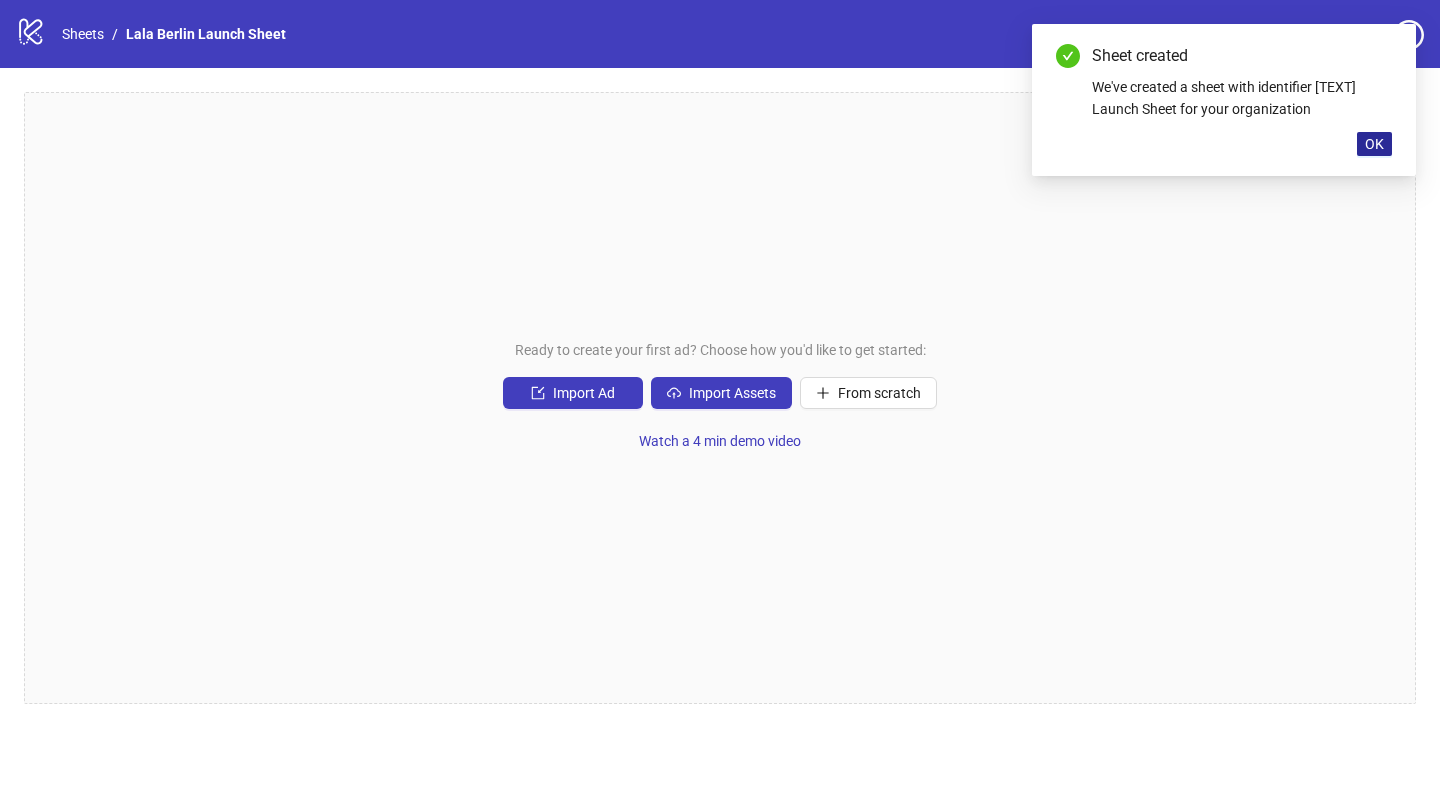 click on "OK" at bounding box center (1374, 144) 